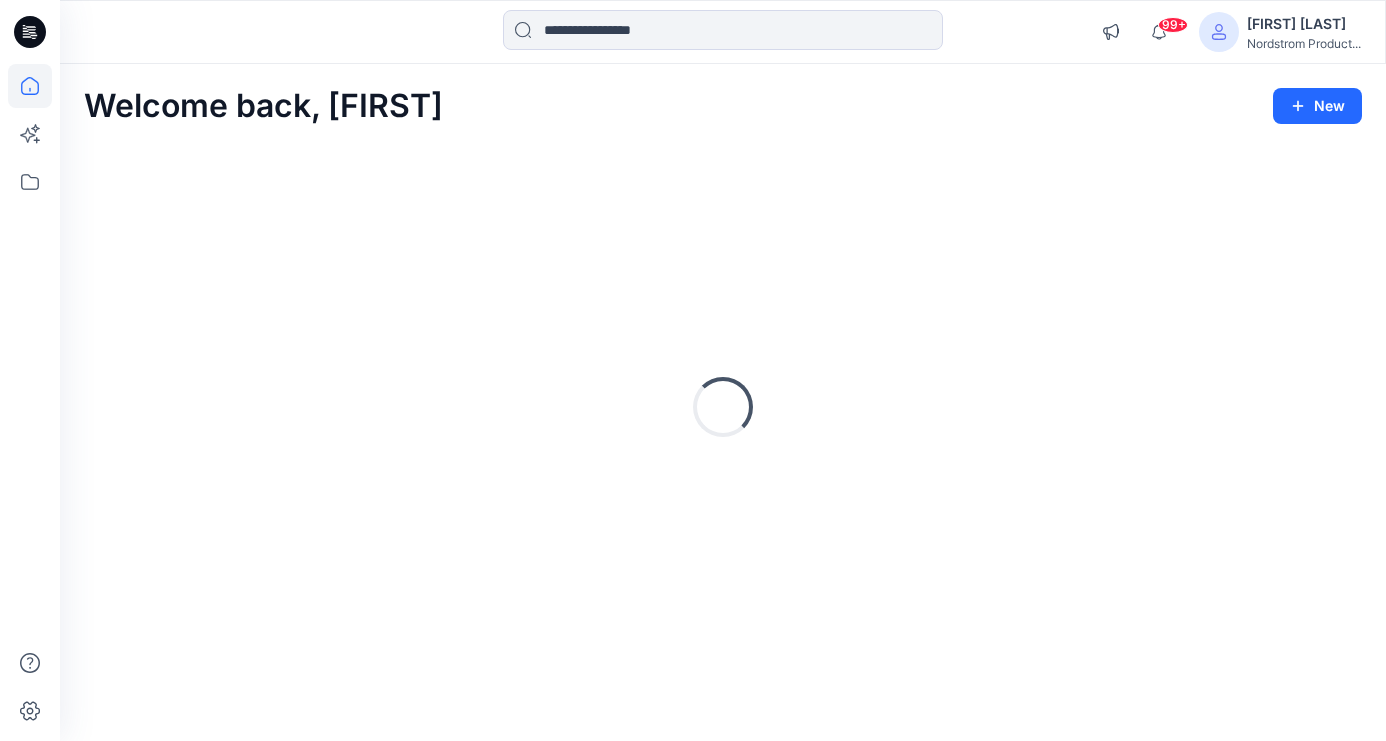 scroll, scrollTop: 0, scrollLeft: 0, axis: both 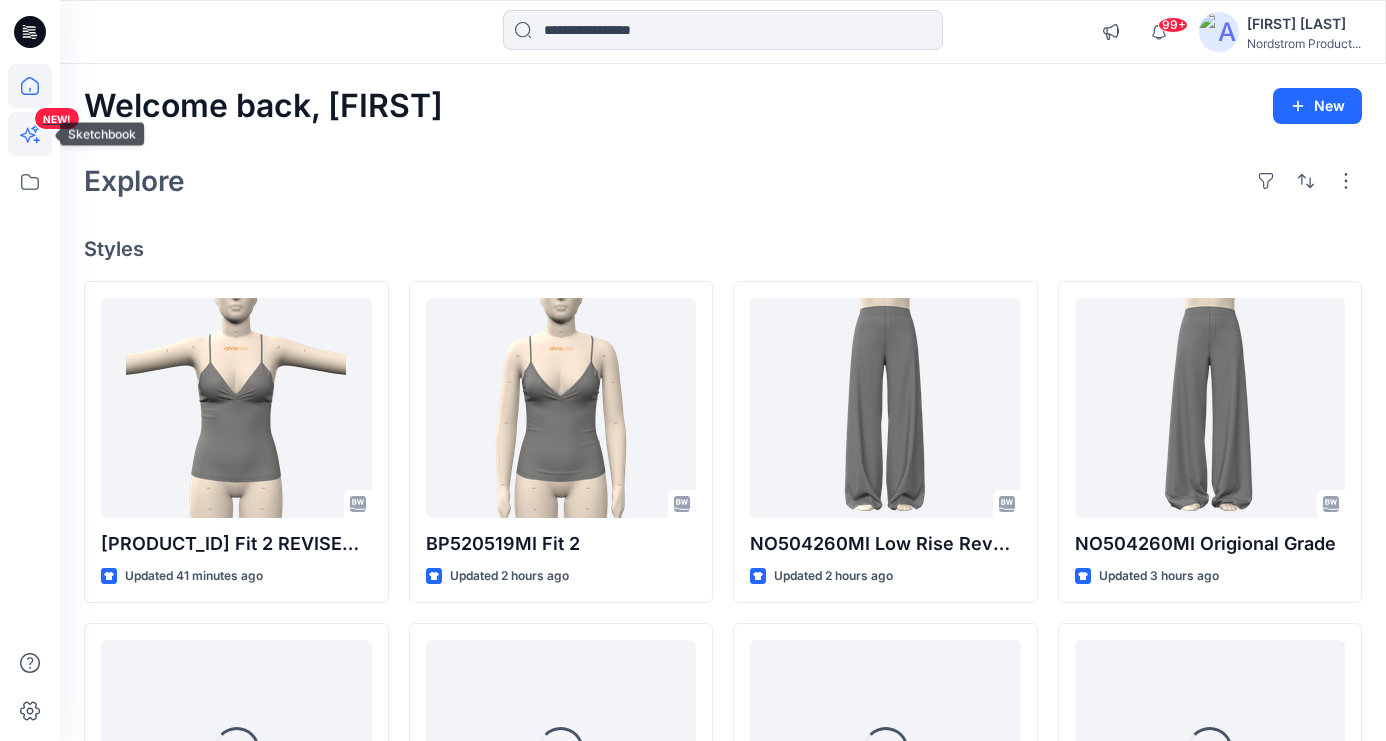click on "NEW!" at bounding box center [32, 168] 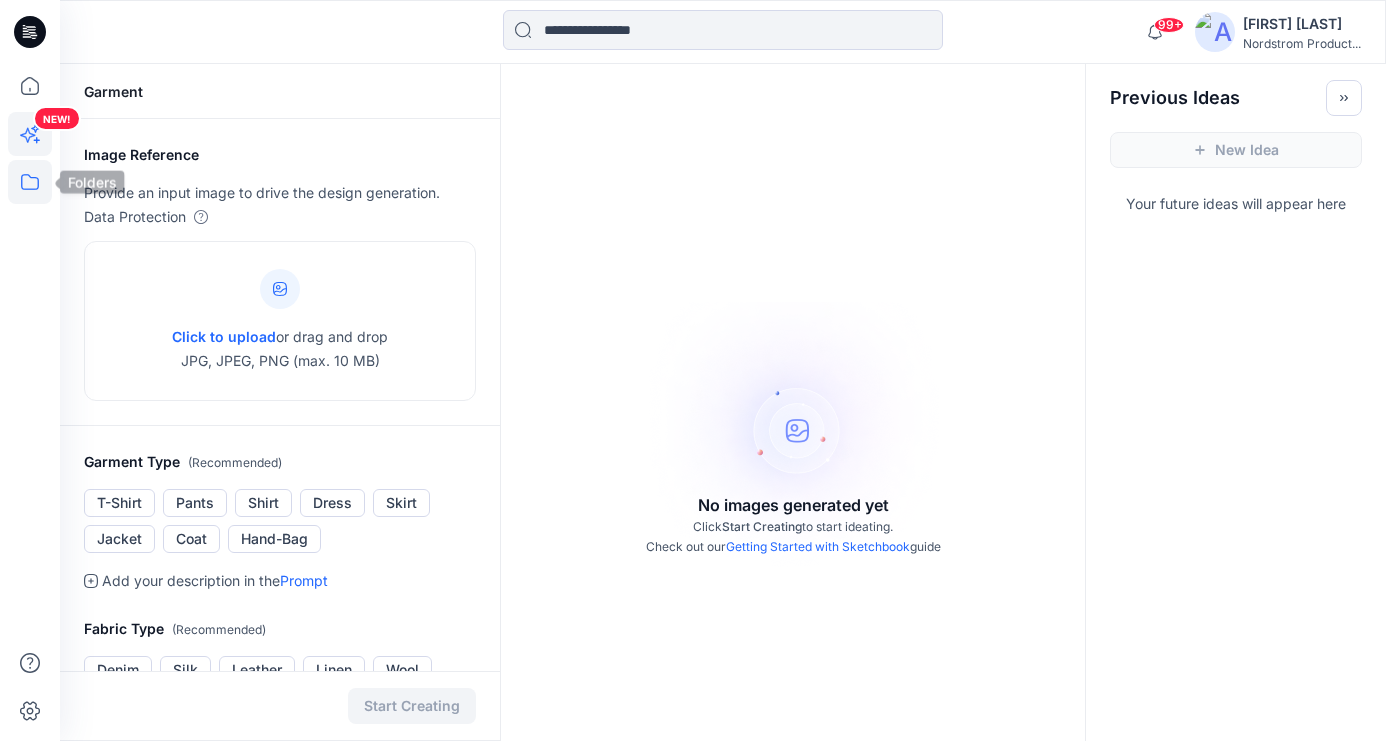 click 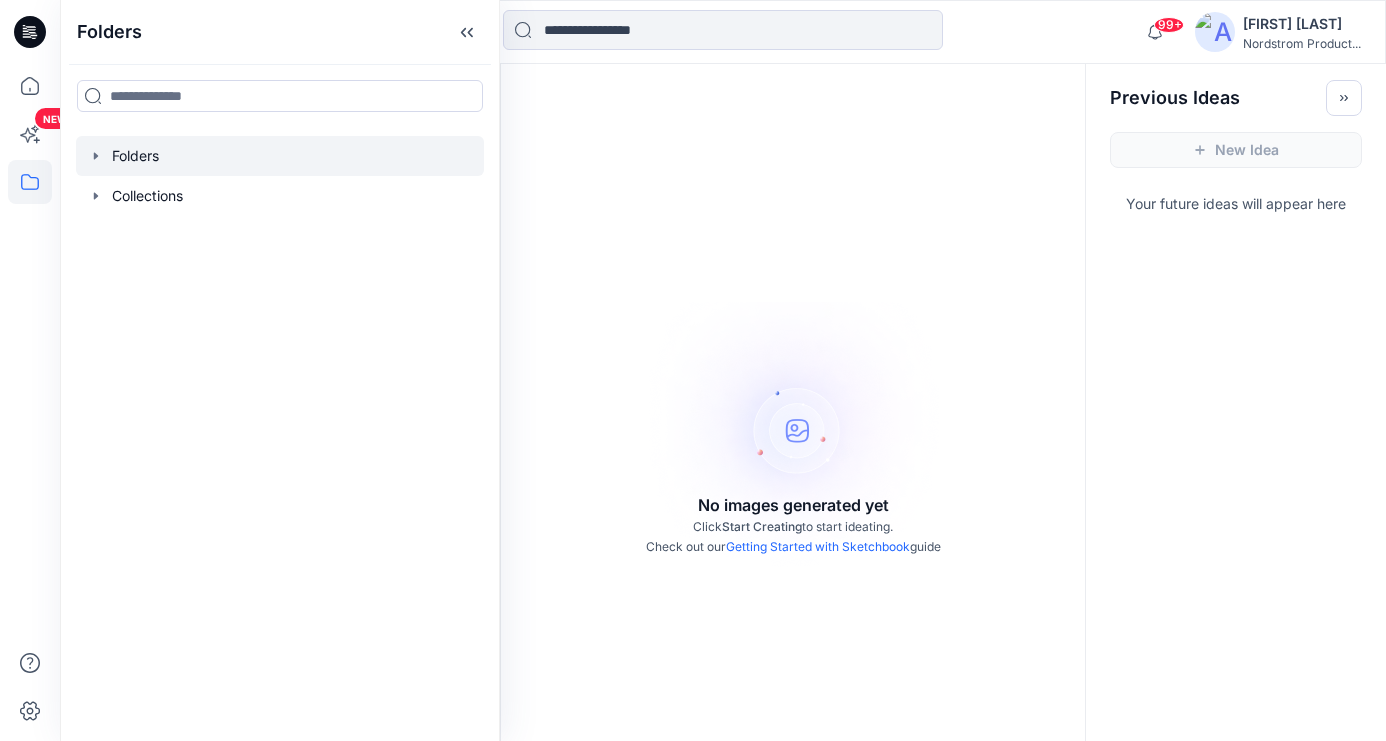 click at bounding box center (280, 156) 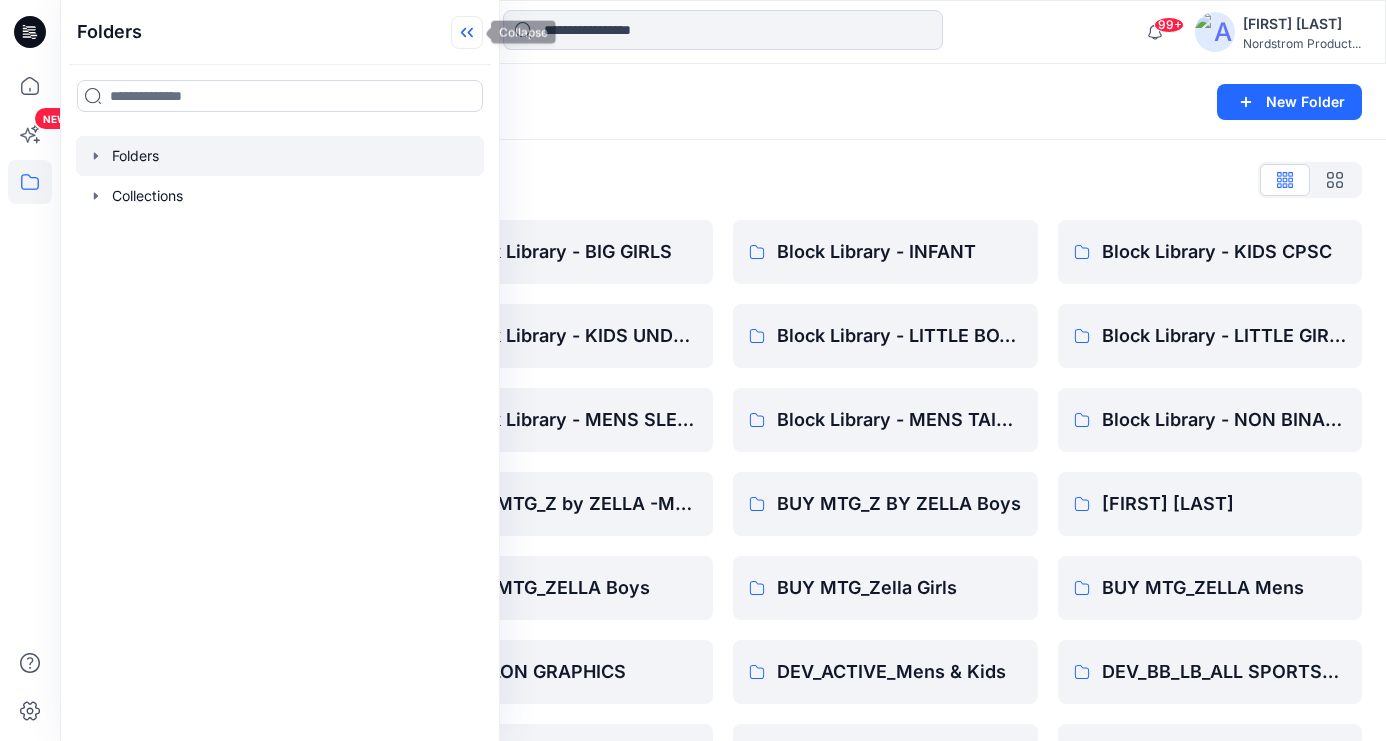 click 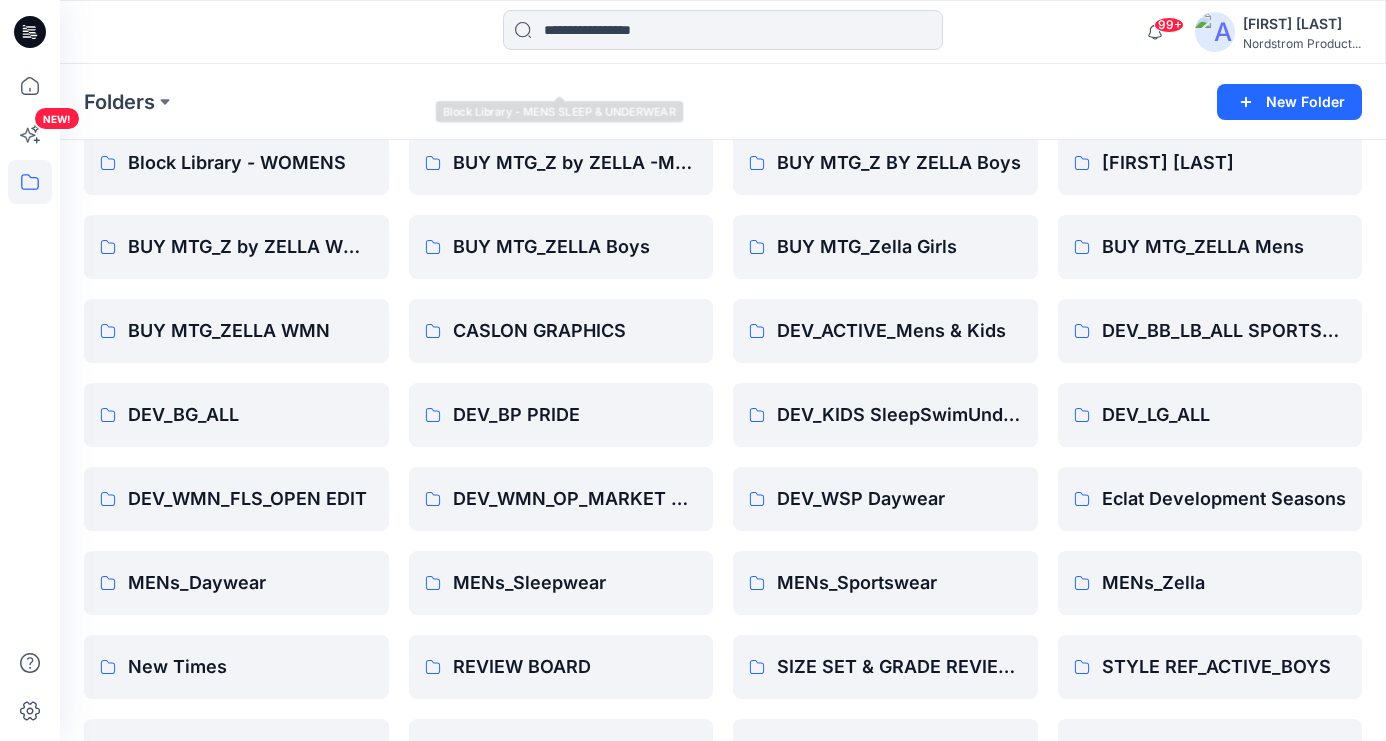 scroll, scrollTop: 743, scrollLeft: 0, axis: vertical 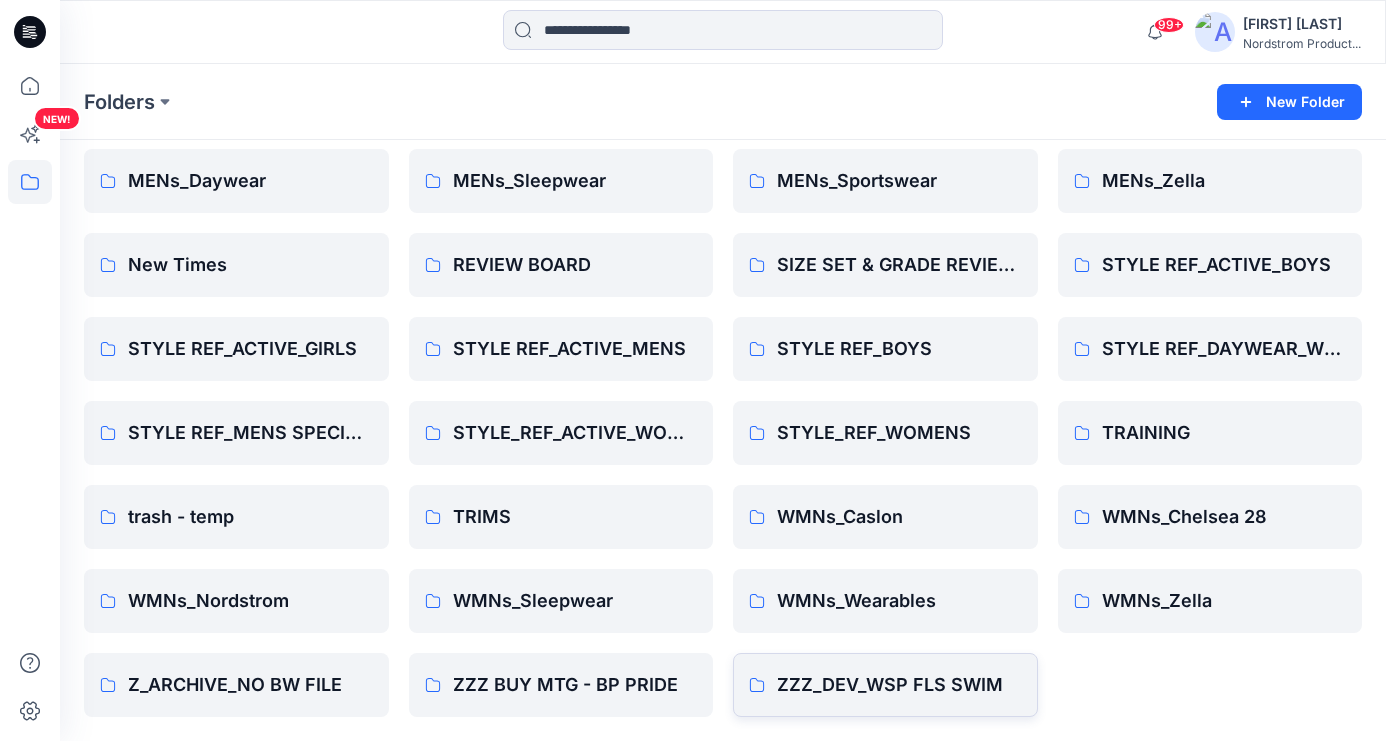 click on "ZZZ_DEV_WSP FLS SWIM" at bounding box center (899, 685) 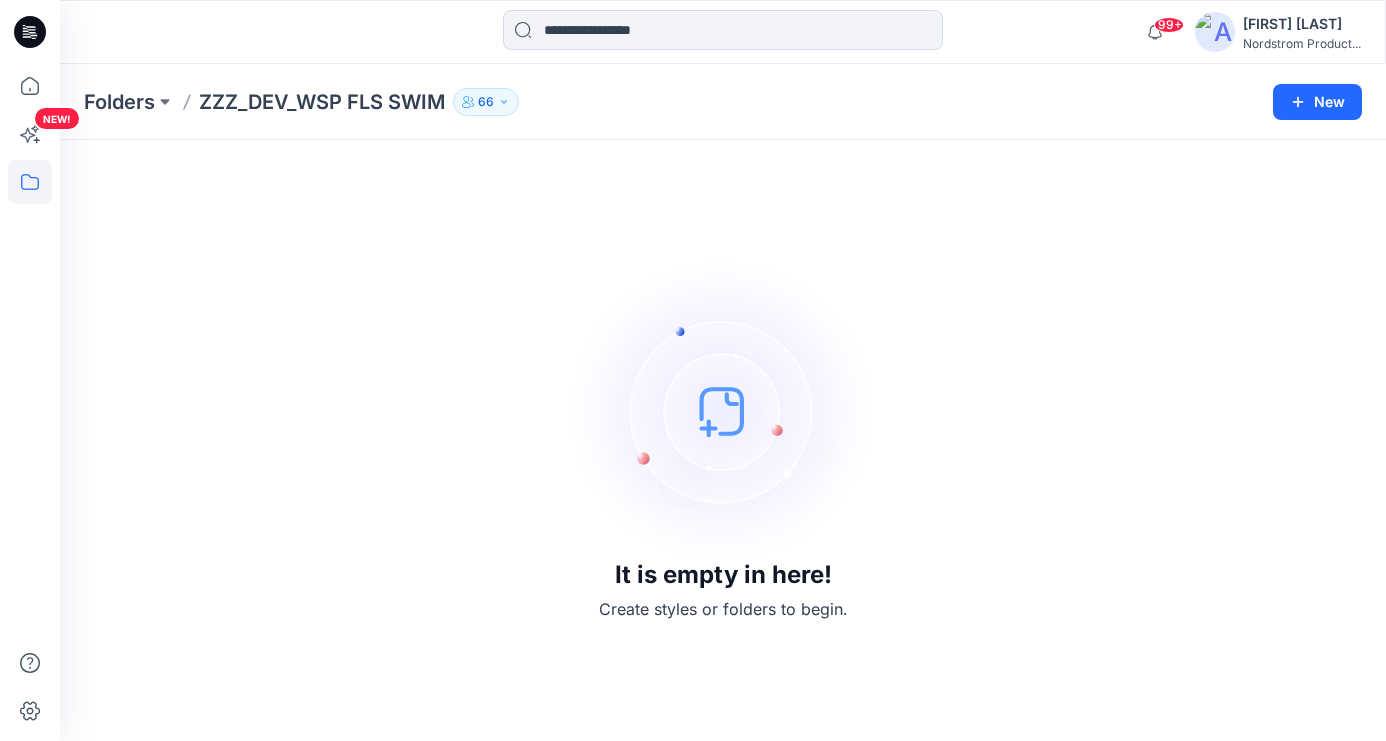 click on "66" at bounding box center [486, 102] 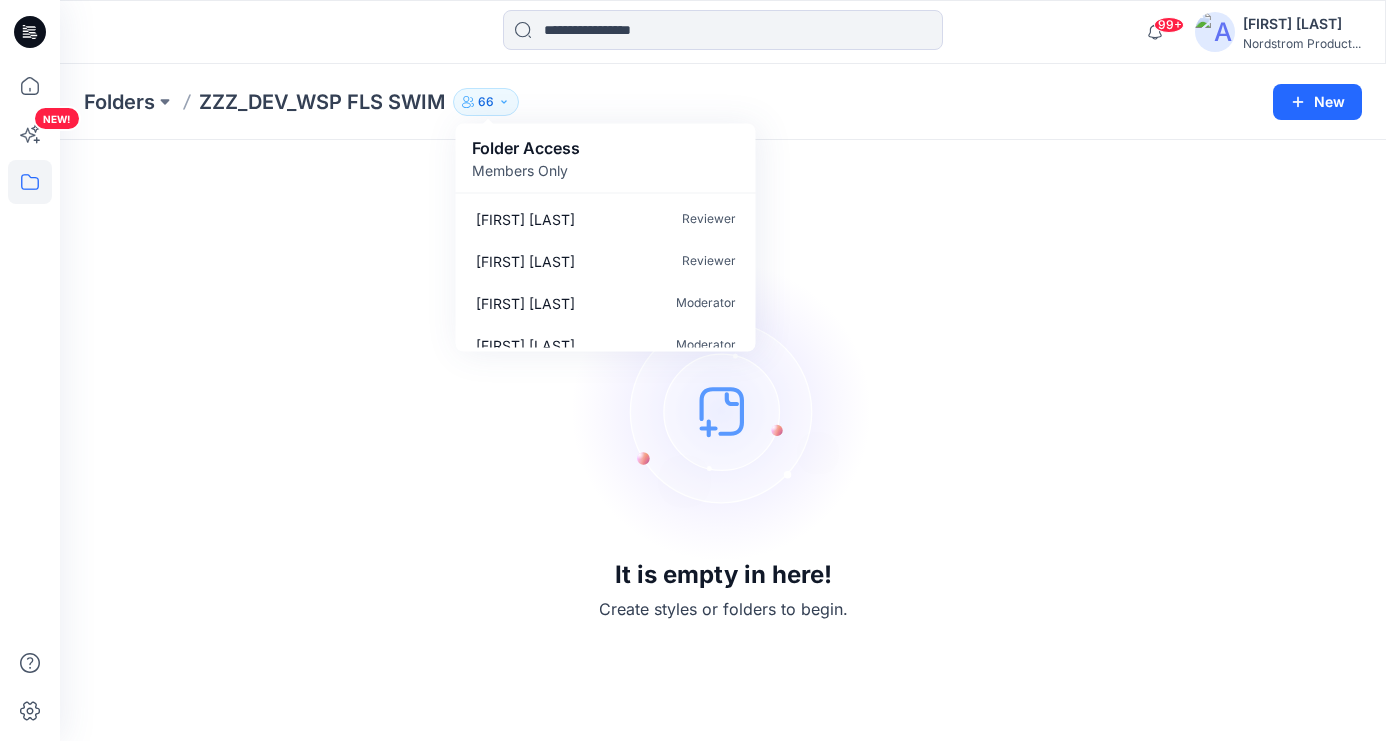 click on "Members Only" at bounding box center (526, 170) 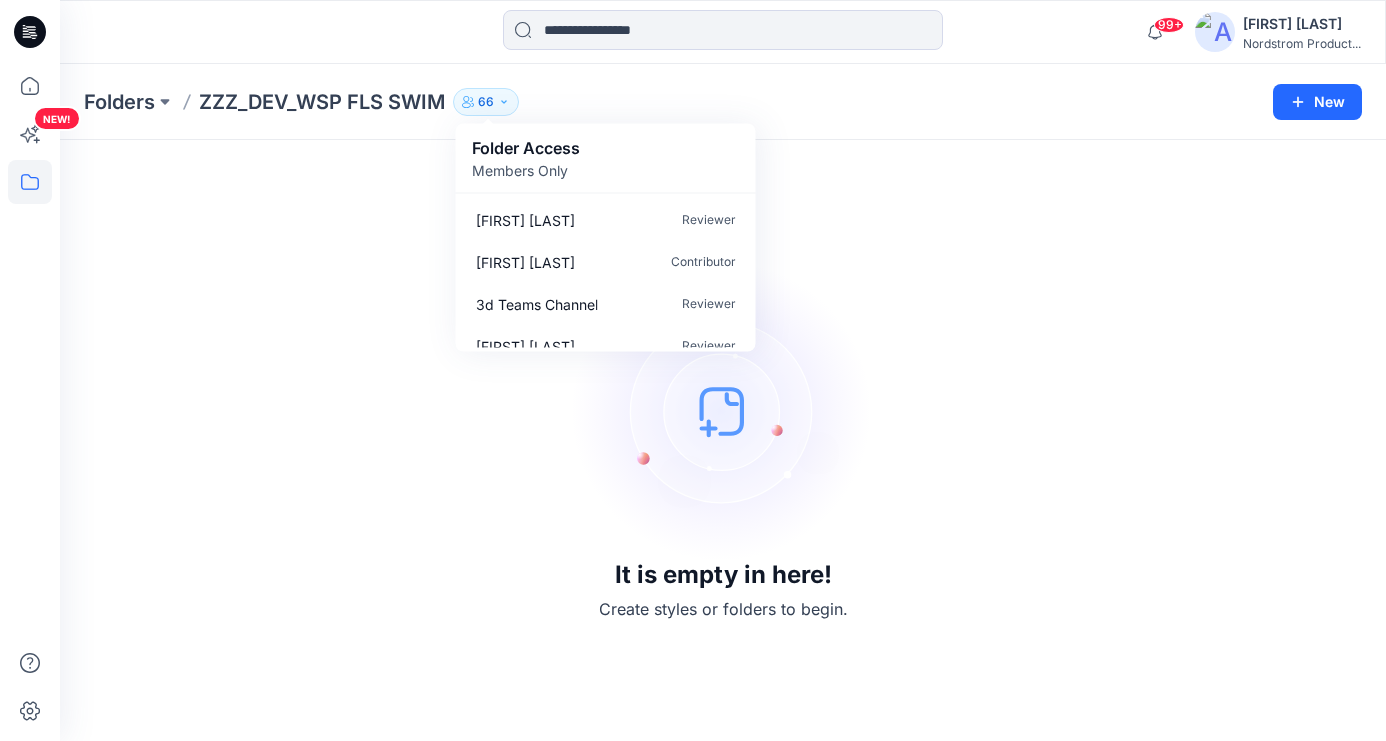 scroll, scrollTop: 1330, scrollLeft: 0, axis: vertical 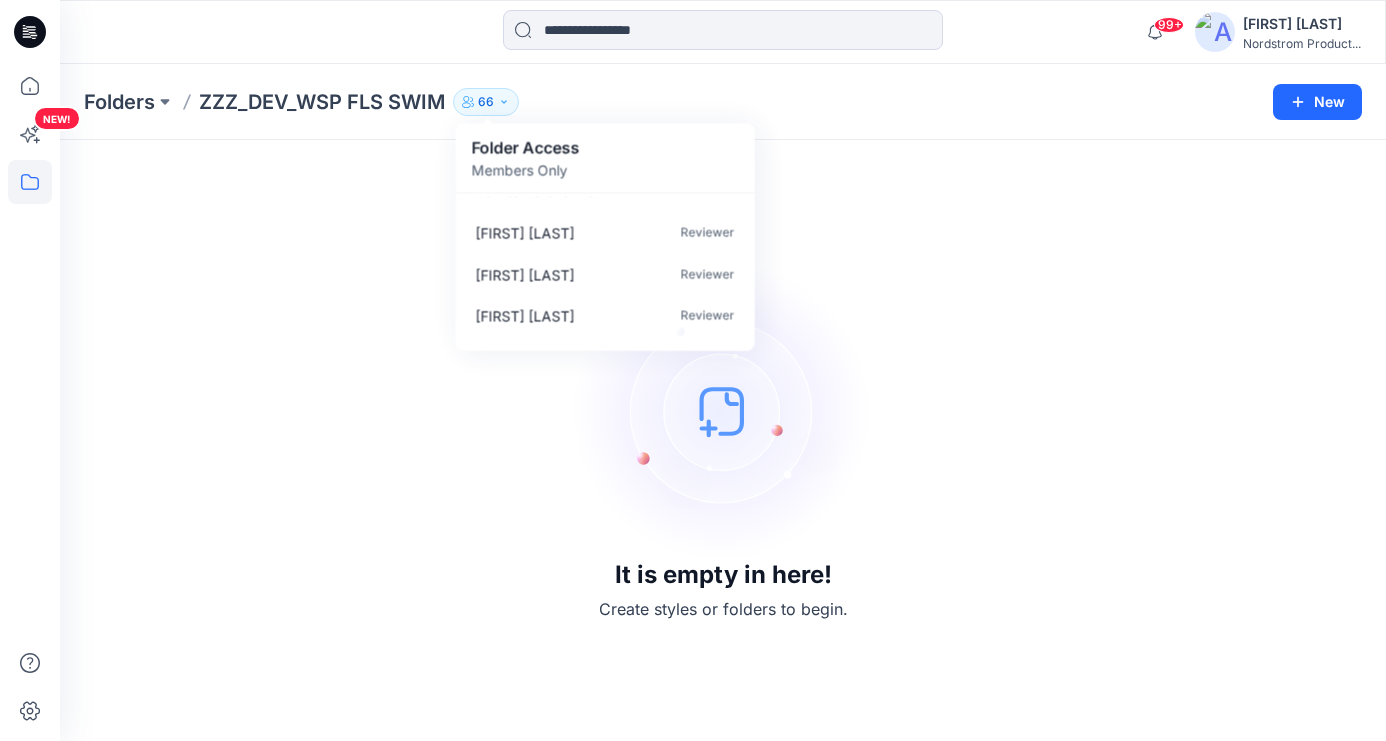 click on "Folders ZZZ_DEV_WSP FLS SWIM 66 Folder Access Members Only [FIRST] [LAST] Reviewer [FIRST] [LAST] Reviewer [FIRST] [LAST] Moderator [FIRST] [LAST] Moderator [FIRST] [LAST] Contributor [FIRST] [LAST] Contributor [FIRST] [LAST] Reviewer [FIRST] [LAST] Moderator [FIRST] [LAST] Contributor [FIRST] [LAST] Contributor [FIRST] [LAST] Reviewer [FIRST] [LAST] Contributor [FIRST] [LAST] Reviewer [FIRST] [LAST] Contributor [FIRST] [LAST] Moderator [FIRST] [LAST] Contributor [FIRST] [LAST] Reviewer [FIRST] [LAST] Reviewer [FIRST] [LAST] Contributor [FIRST] [LAST] Contributor [FIRST] [LAST] Reviewer [FIRST] [LAST] Reviewer [FIRST] [LAST] Contributor [FIRST] [LAST] Reviewer" at bounding box center [645, 102] 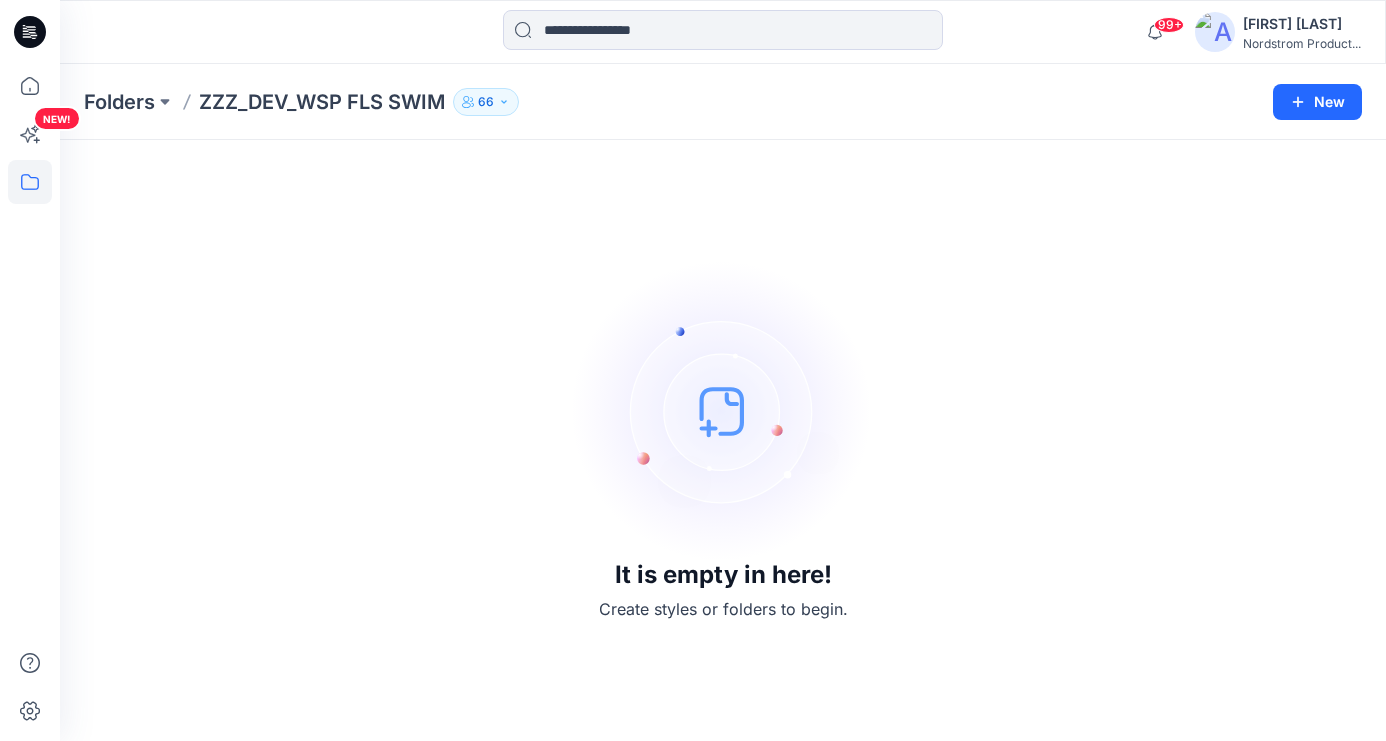 click on "66" at bounding box center [486, 102] 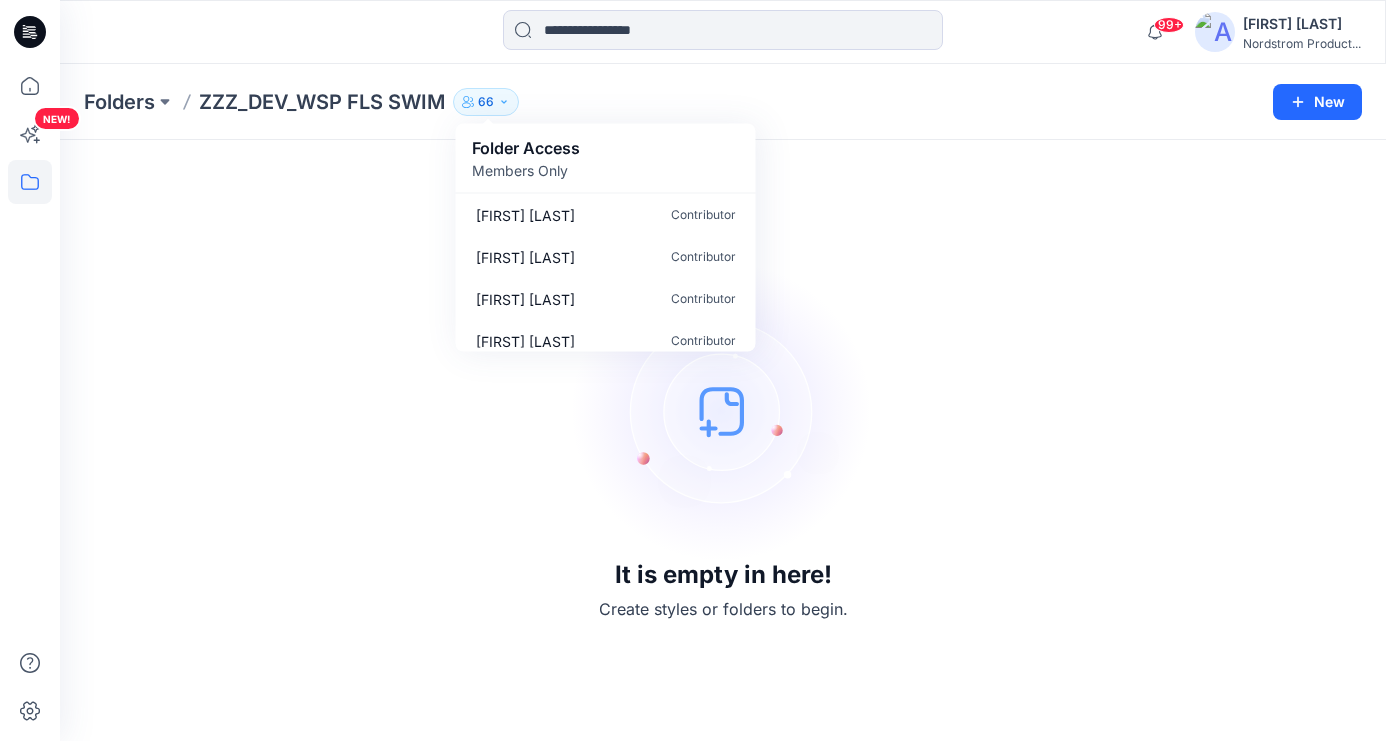 scroll, scrollTop: 1812, scrollLeft: 0, axis: vertical 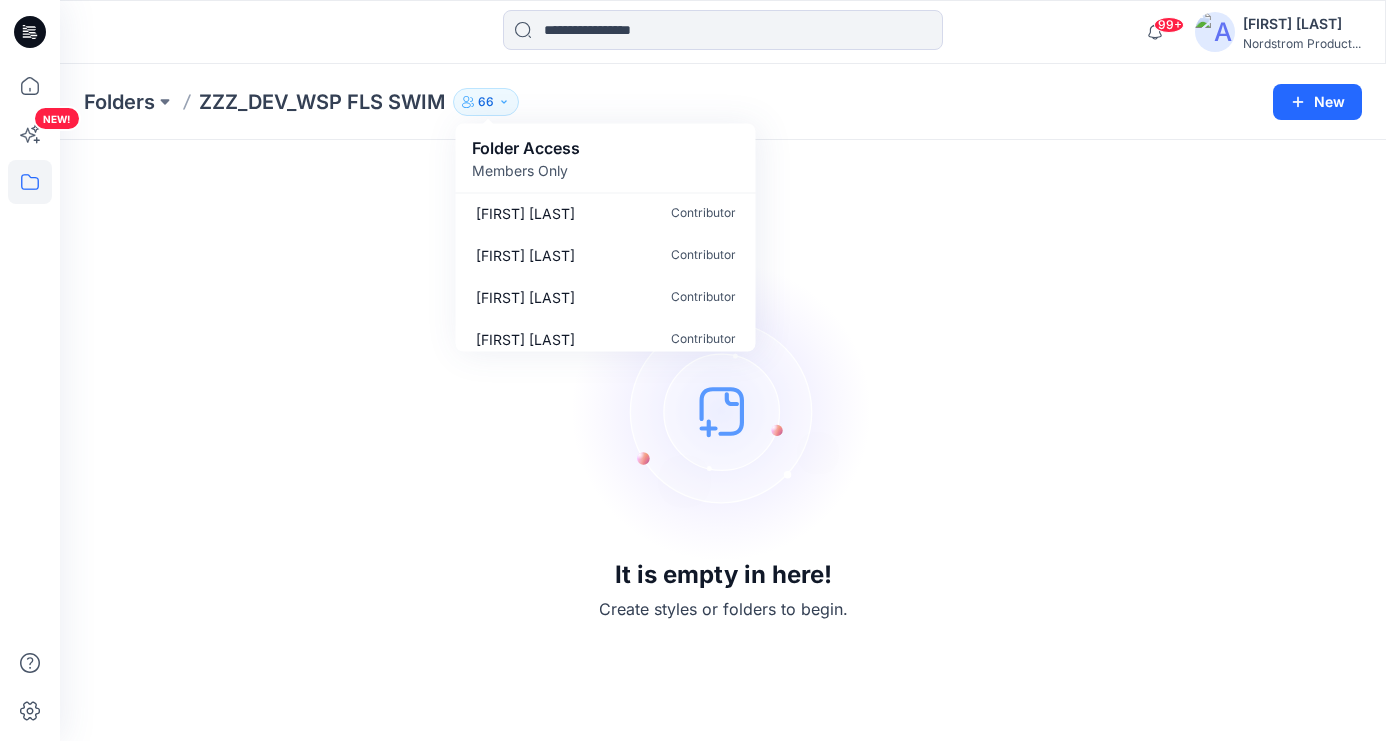 click on "Folders ZZZ_DEV_WSP FLS SWIM 66 Folder Access Members Only [FIRST] [LAST] Reviewer [FIRST] [LAST] Reviewer [FIRST] [LAST] Moderator [FIRST] [LAST] Moderator [FIRST] [LAST] Contributor [FIRST] [LAST] Contributor [FIRST] [LAST] Reviewer [FIRST] [LAST] Moderator [FIRST] [LAST] Contributor [FIRST] [LAST] Contributor [FIRST] [LAST] Reviewer [FIRST] [LAST] Contributor [FIRST] [LAST] Reviewer [FIRST] [LAST] Contributor [FIRST] [LAST] Moderator [FIRST] [LAST] Contributor [FIRST] [LAST] Reviewer [FIRST] [LAST] Reviewer [FIRST] [LAST] Contributor [FIRST] [LAST] Contributor [FIRST] [LAST] Reviewer [FIRST] [LAST] Reviewer [FIRST] [LAST] Contributor [FIRST] [LAST] Reviewer" at bounding box center (723, 102) 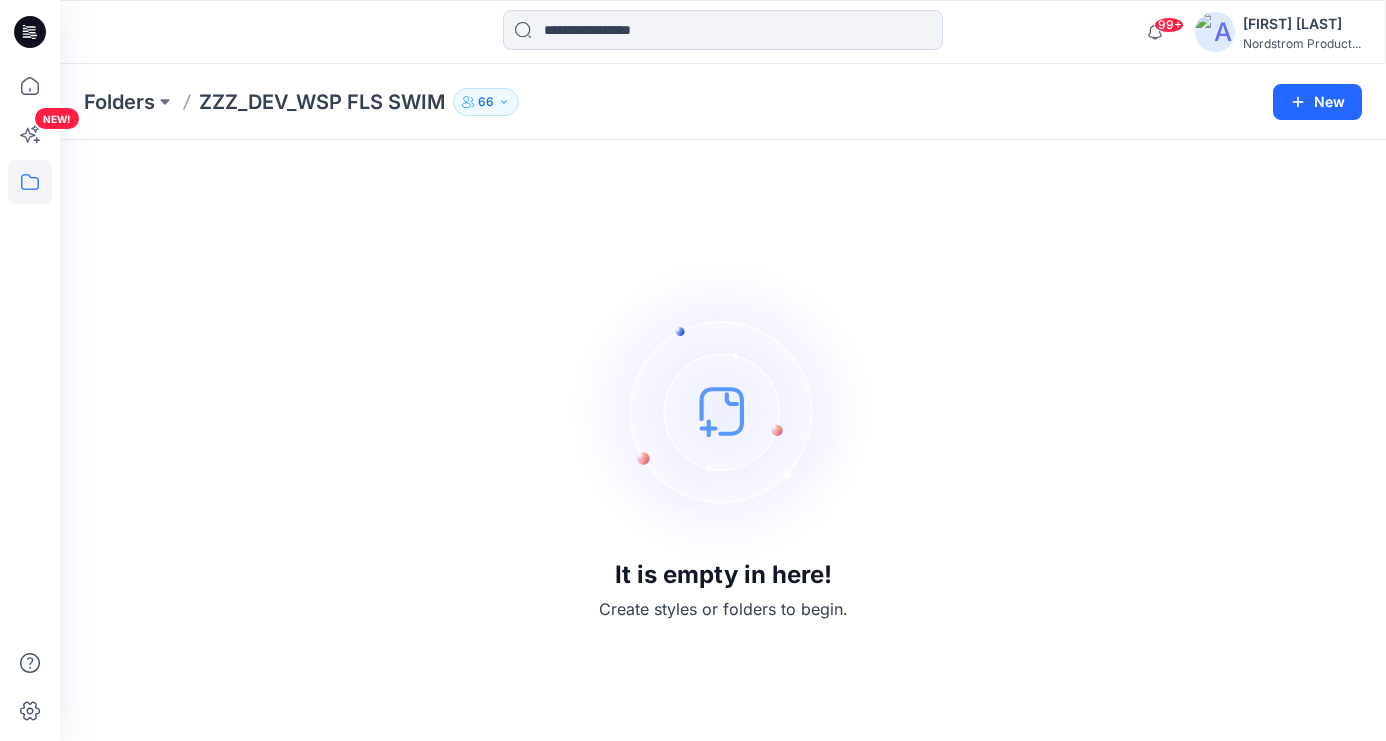 click on "66" at bounding box center [486, 102] 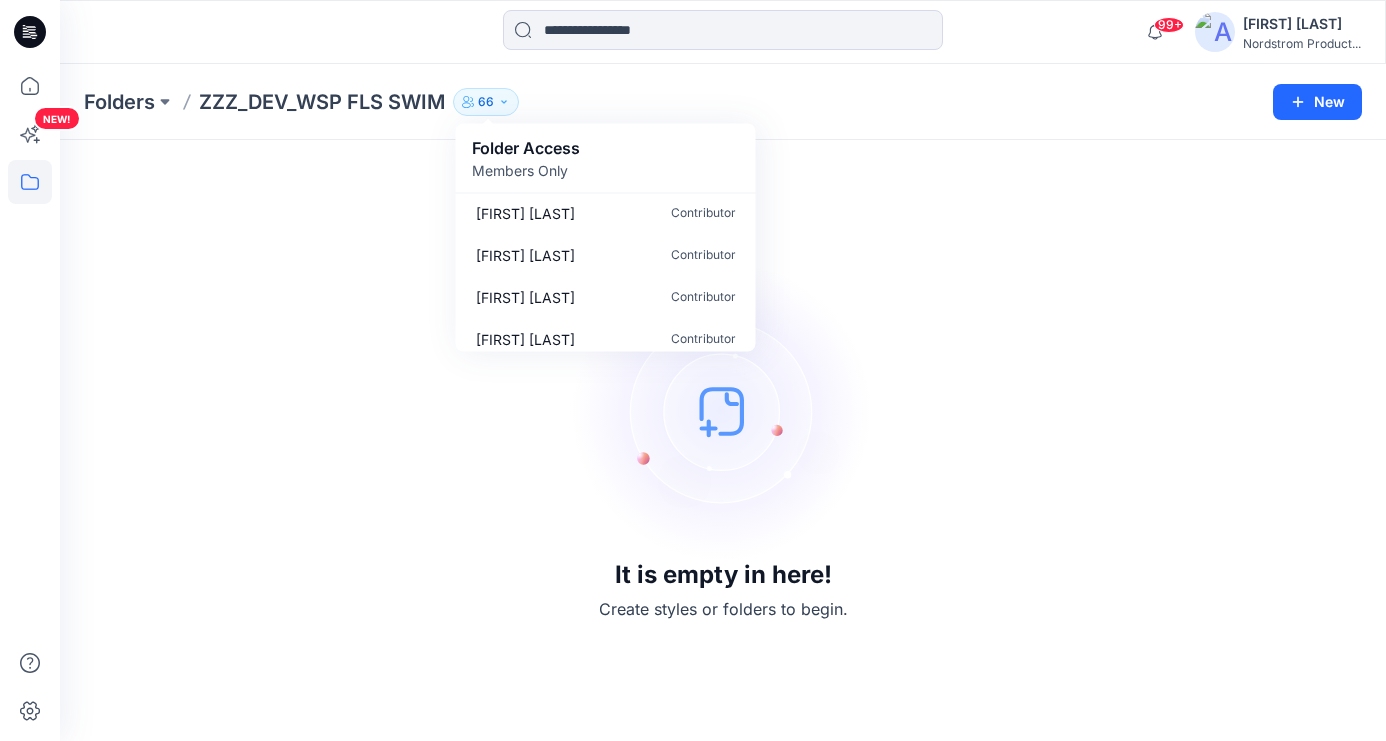 click on "Folders ZZZ_DEV_WSP FLS SWIM 66 Folder Access Members Only [FIRST] [LAST] Reviewer [FIRST] [LAST] Reviewer [FIRST] [LAST] Moderator [FIRST] [LAST] Moderator [FIRST] [LAST] Contributor [FIRST] [LAST] Contributor [FIRST] [LAST] Reviewer [FIRST] [LAST] Moderator [FIRST] [LAST] Contributor [FIRST] [LAST] Contributor [FIRST] [LAST] Reviewer [FIRST] [LAST] Contributor [FIRST] [LAST] Reviewer [FIRST] [LAST] Contributor [FIRST] [LAST] Moderator [FIRST] [LAST] Contributor [FIRST] [LAST] Reviewer [FIRST] [LAST] Reviewer [FIRST] [LAST] Contributor [FIRST] [LAST] Contributor [FIRST] [LAST] Reviewer [FIRST] [LAST] Reviewer [FIRST] [LAST] Contributor [FIRST] [LAST] Reviewer" at bounding box center (723, 102) 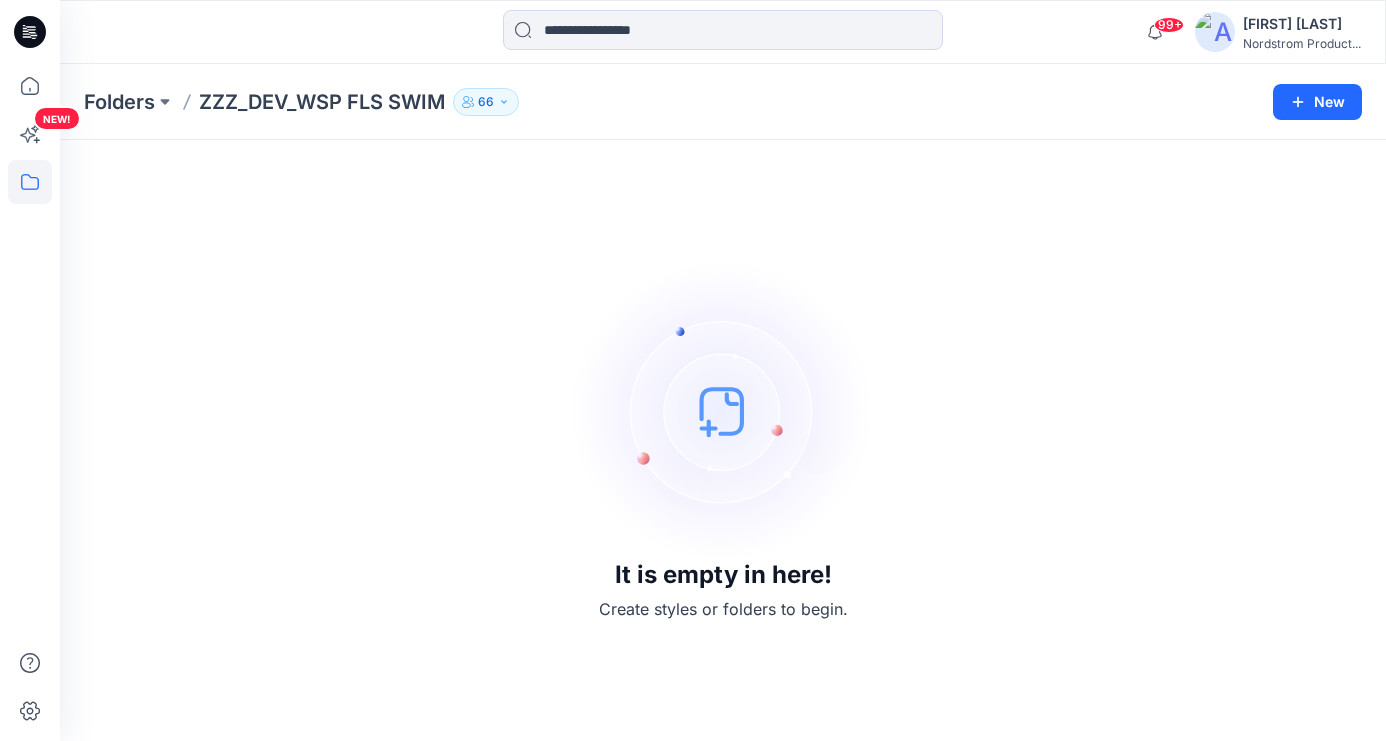 click on "[FIRST] [LAST] Nordstrom Product..." at bounding box center [1278, 32] 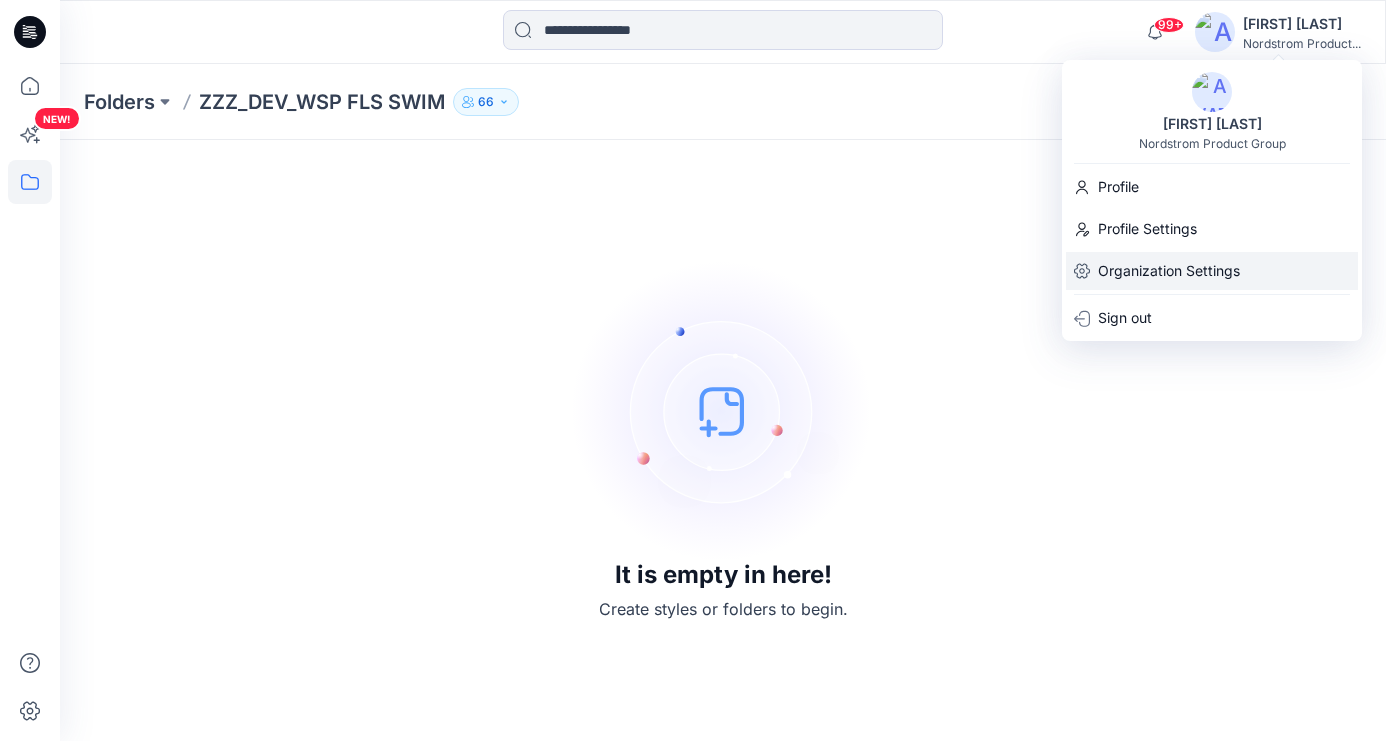click on "Organization Settings" at bounding box center [1169, 271] 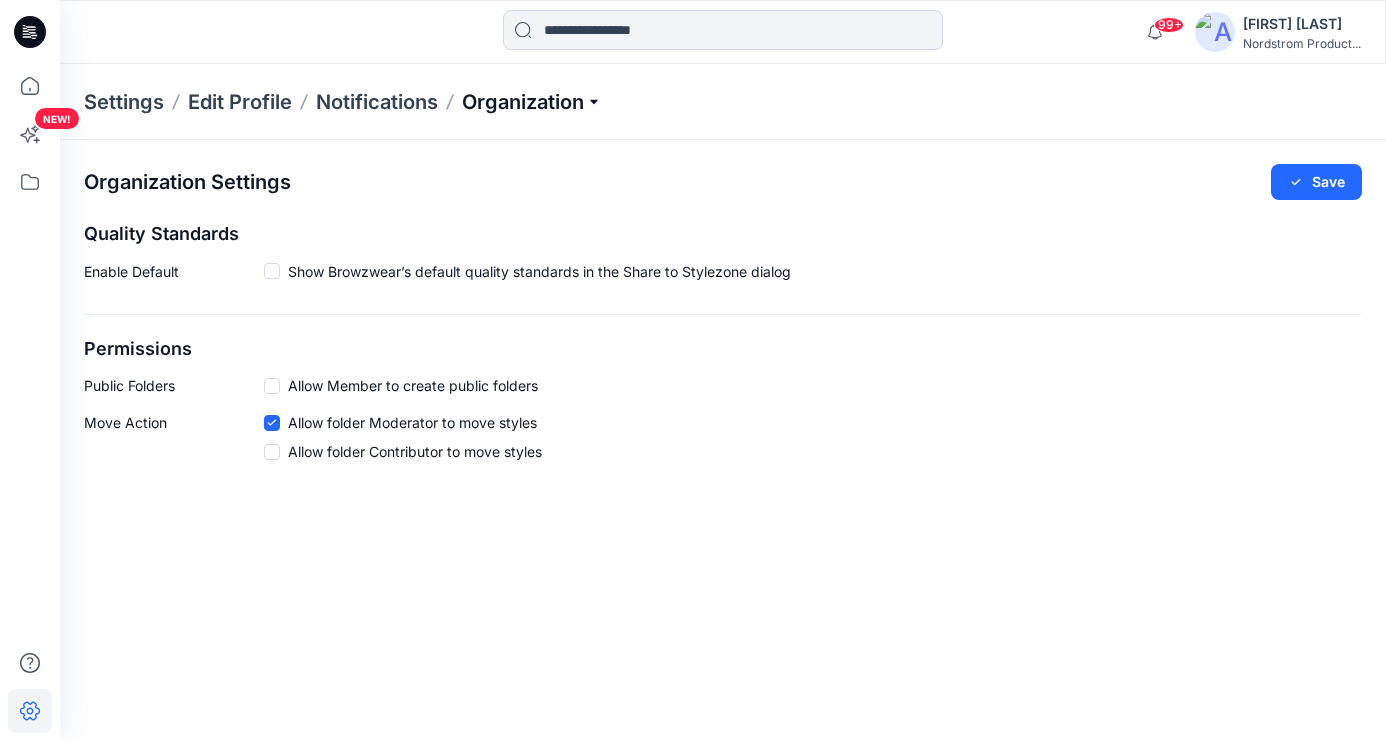 click on "Organization" at bounding box center [532, 102] 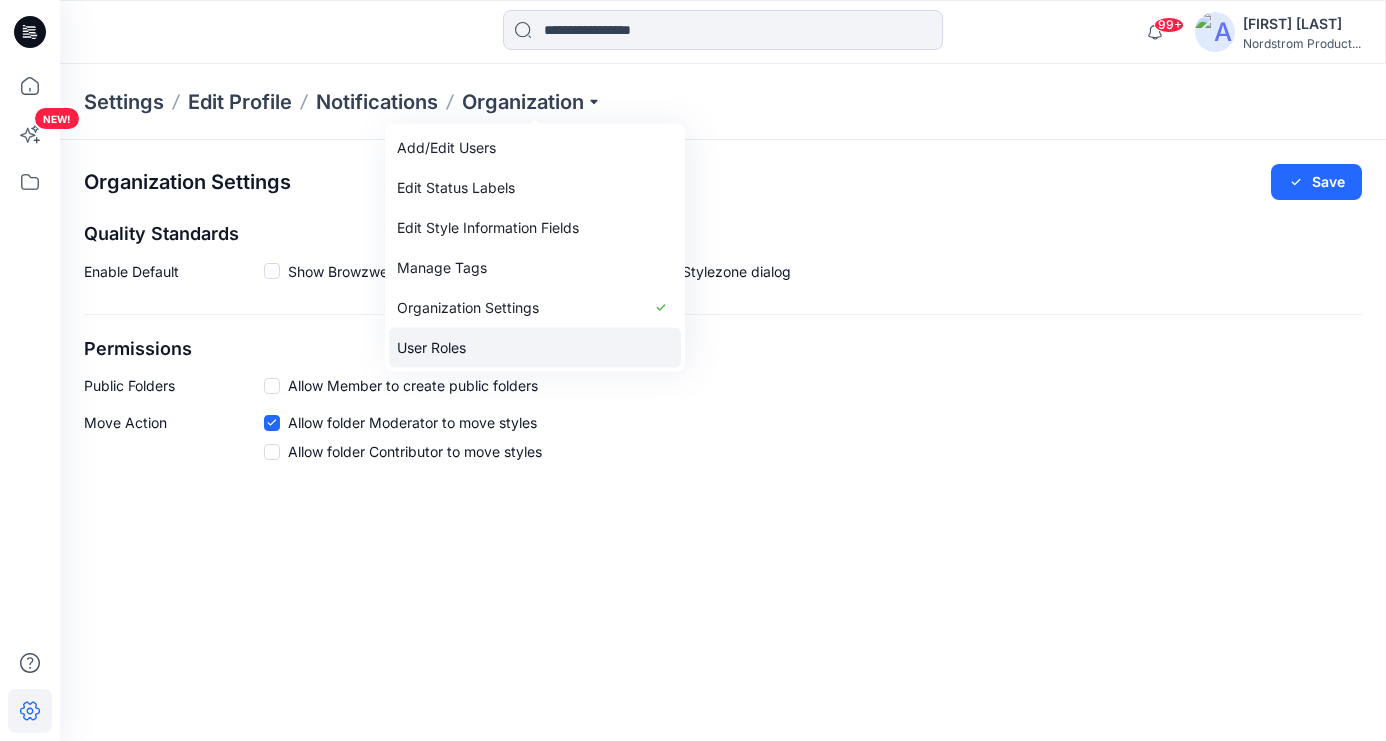 click on "User Roles" at bounding box center [535, 348] 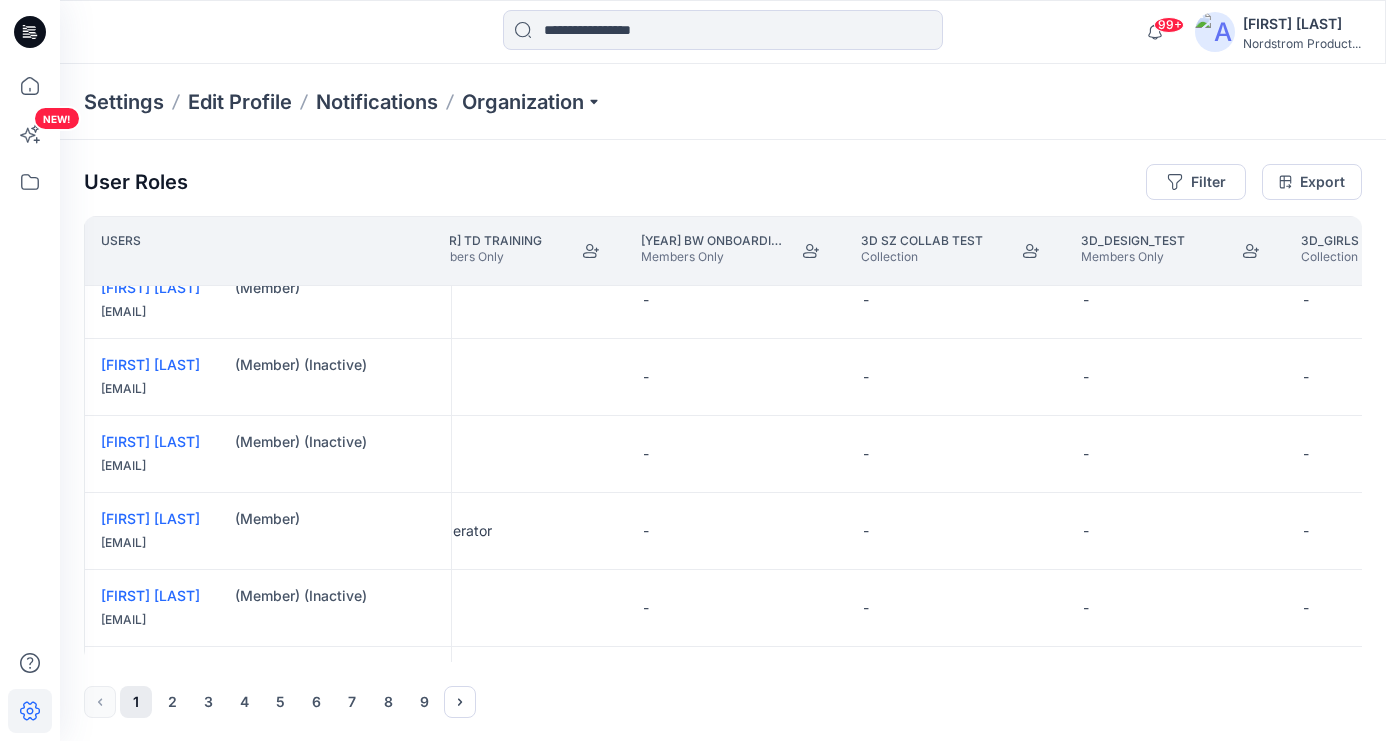scroll, scrollTop: 339, scrollLeft: 50, axis: both 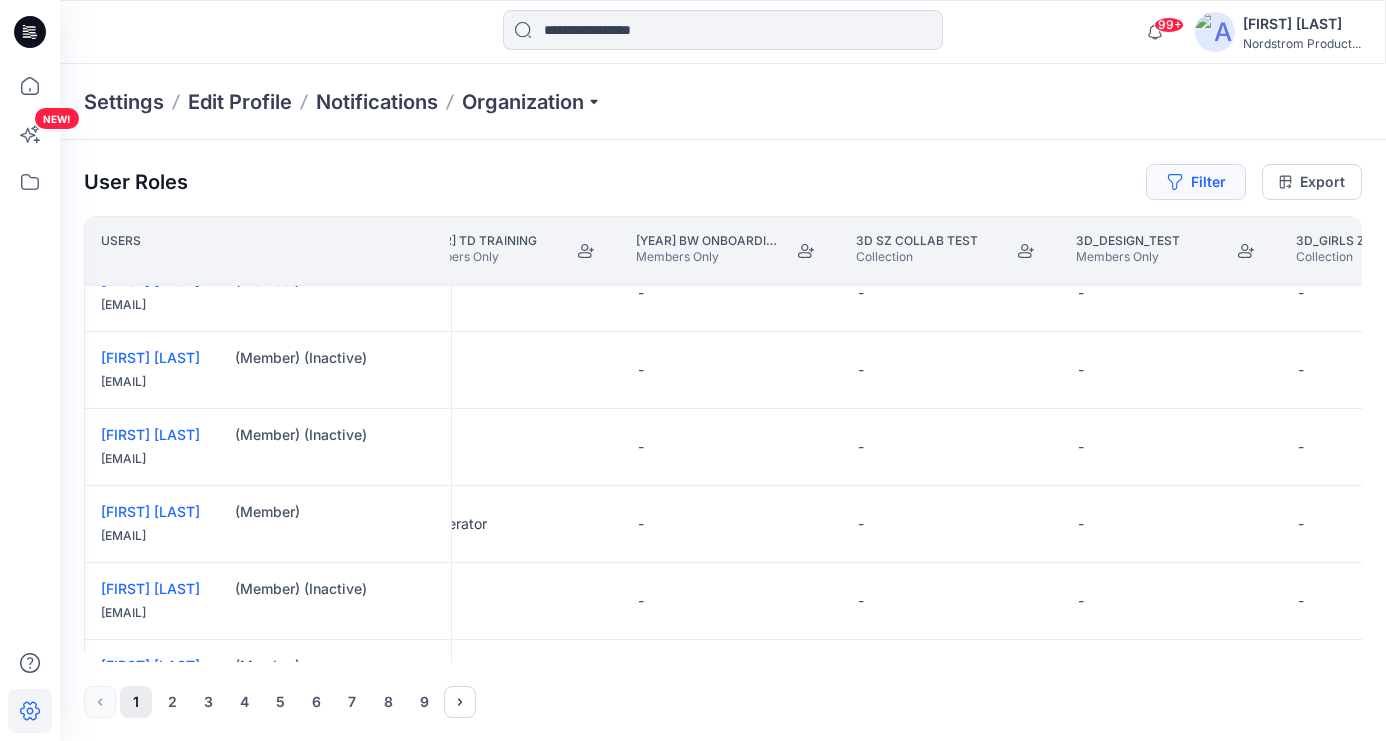 click on "Filter" at bounding box center [1196, 182] 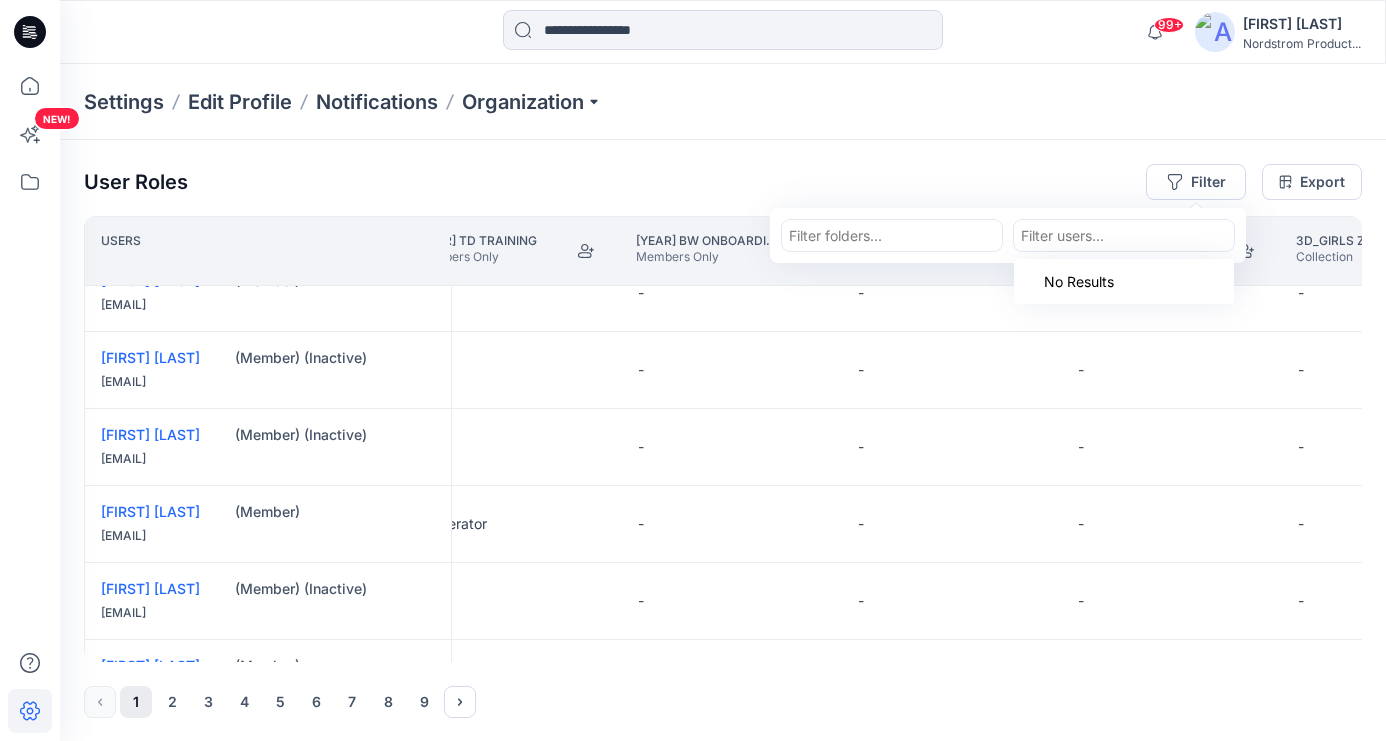click at bounding box center (1124, 235) 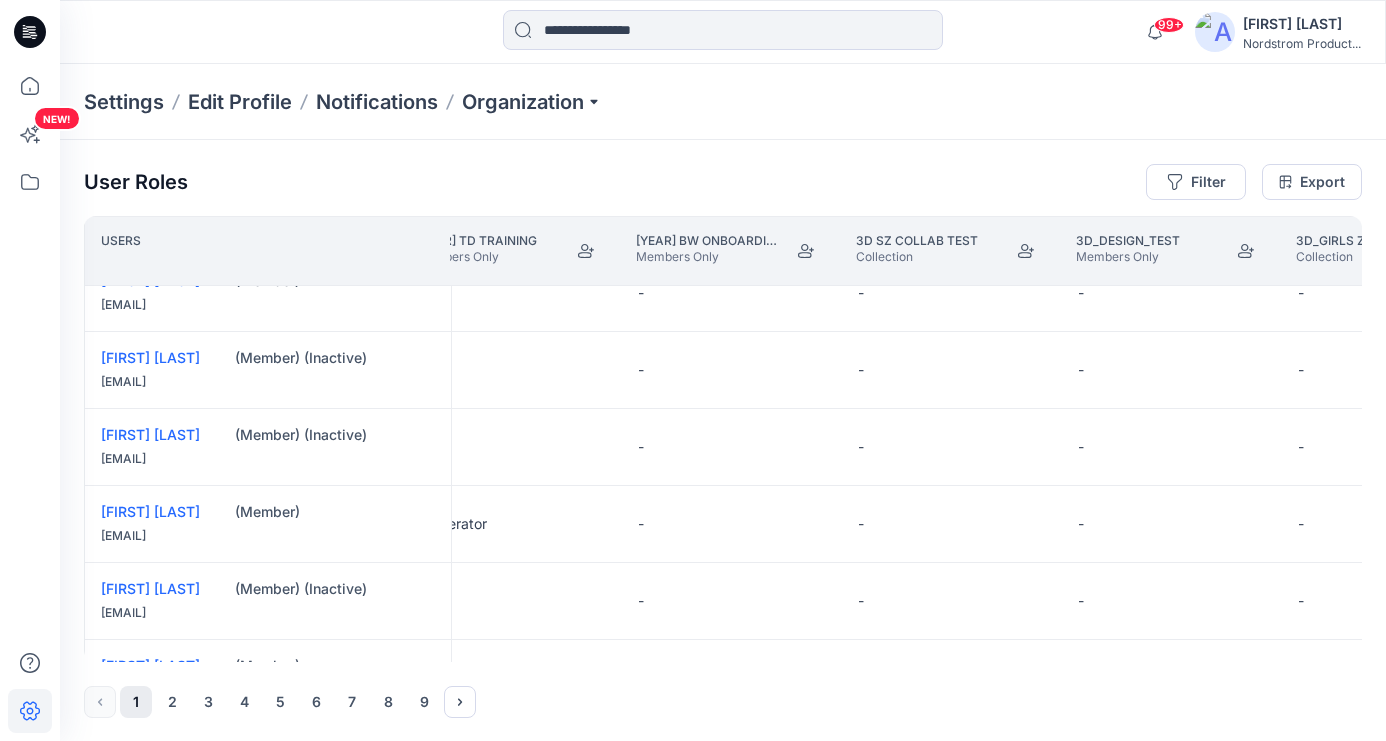 click on "User Roles Filter Export Users [YEAR] TD training Members Only [YEAR] BW Onboardings Members Only 3D SZ COLLAB TEST Collection 3D_DESIGN_TEST Members Only 3D_GIRLS ZELLA_TEST_OCT22 Collection 3D_SZ Collab Test Members Only [CHAT_ID] Members and Externals 3d Teams Channel (Admin) [EMAIL] - - - - - - - [FIRST] [LAST] (Admin) [EMAIL] - - - - - - - [FIRST] [LAST] (Admin) [EMAIL] - - - - - - - [FIRST] [LAST] (Member) [EMAIL] - - - - - - - [FIRST] [LAST] (Member) [EMAIL] - - - - - - - [FIRST] [LAST] (Member) (Inactive) [EMAIL] - - - - - - - [FIRST] [LAST] (Member) (Inactive) [EMAIL] - - - - - - - [FIRST] [LAST] (Member) [EMAIL] Moderator - - - - - - [FIRST] [LAST] (Member) (Inactive) [EMAIL] - - - - - - - [FIRST] [LAST] (Member) [EMAIL] - - - - - - - [FIRST] [LAST] (Admin) Moderator -" at bounding box center [723, 441] 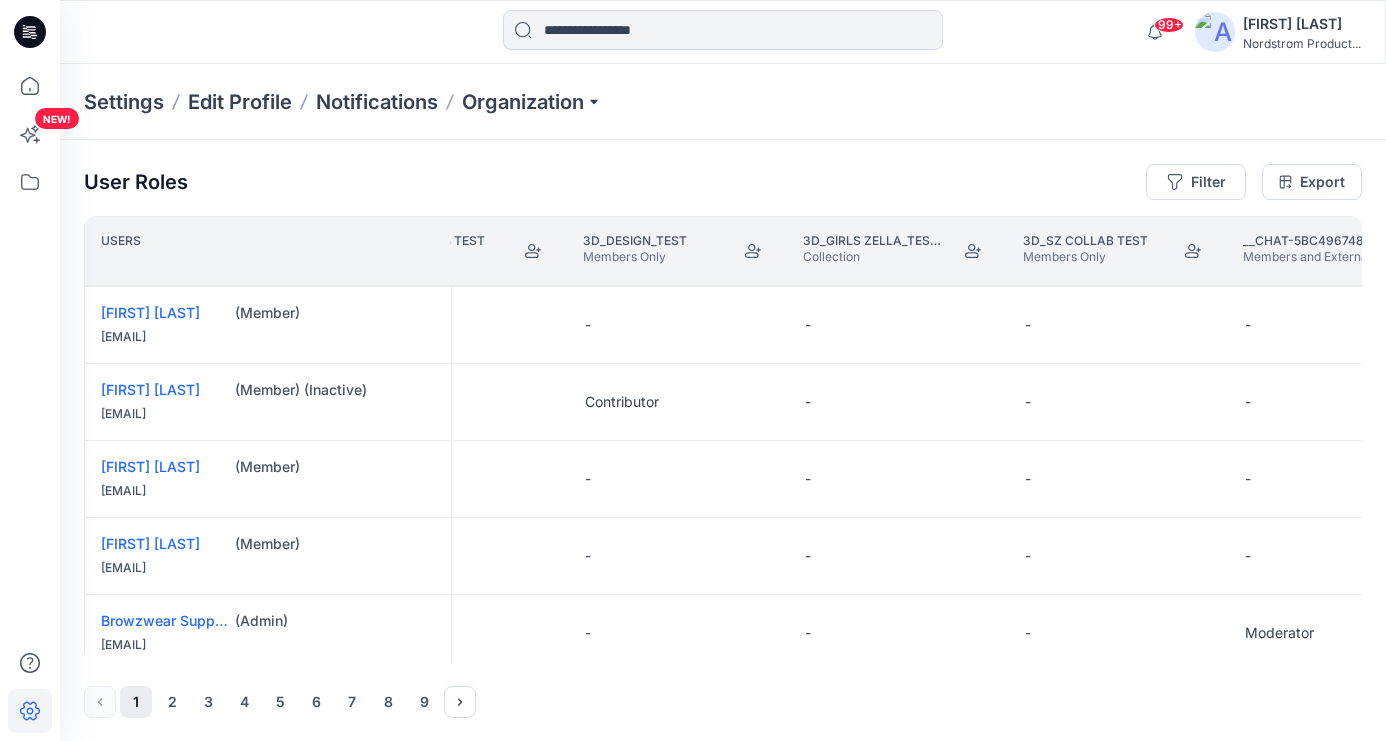 scroll, scrollTop: 1577, scrollLeft: 763, axis: both 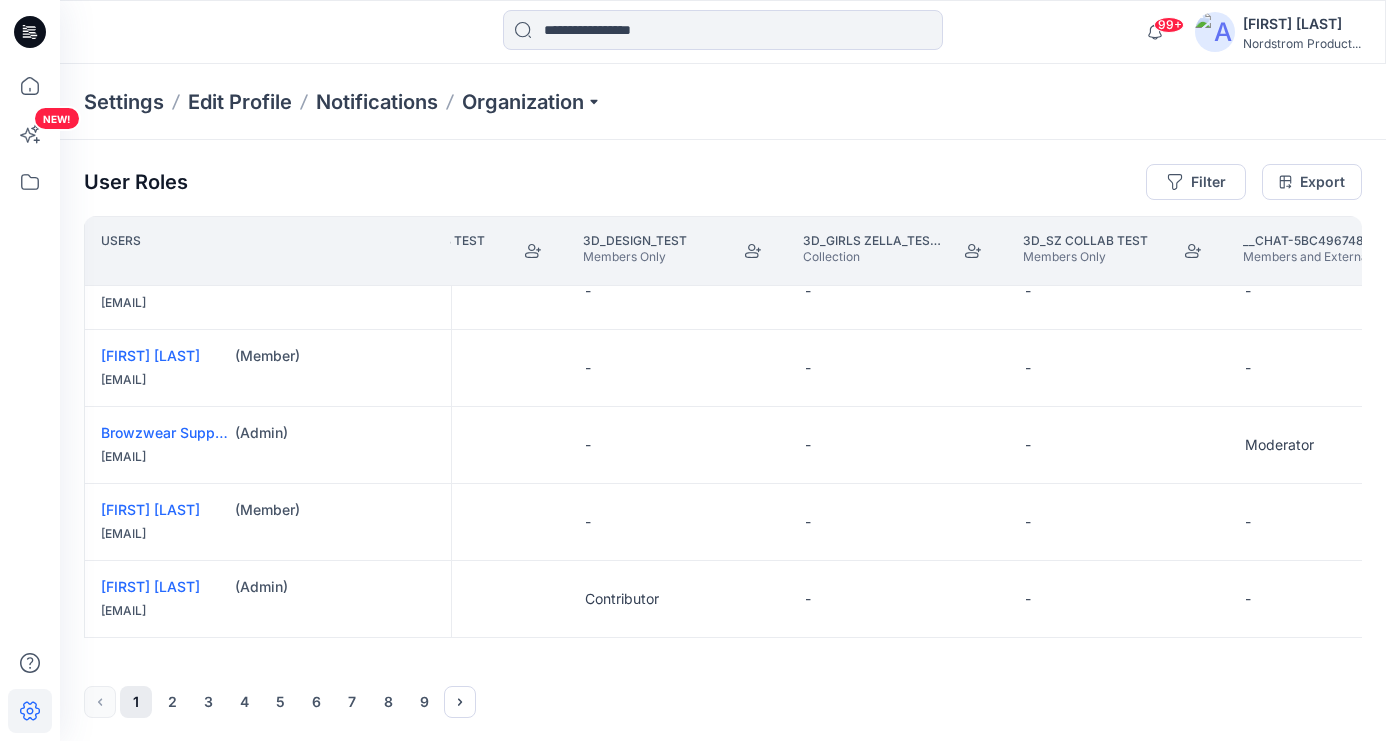 click on "Settings Edit Profile Notifications Organization" at bounding box center [723, 102] 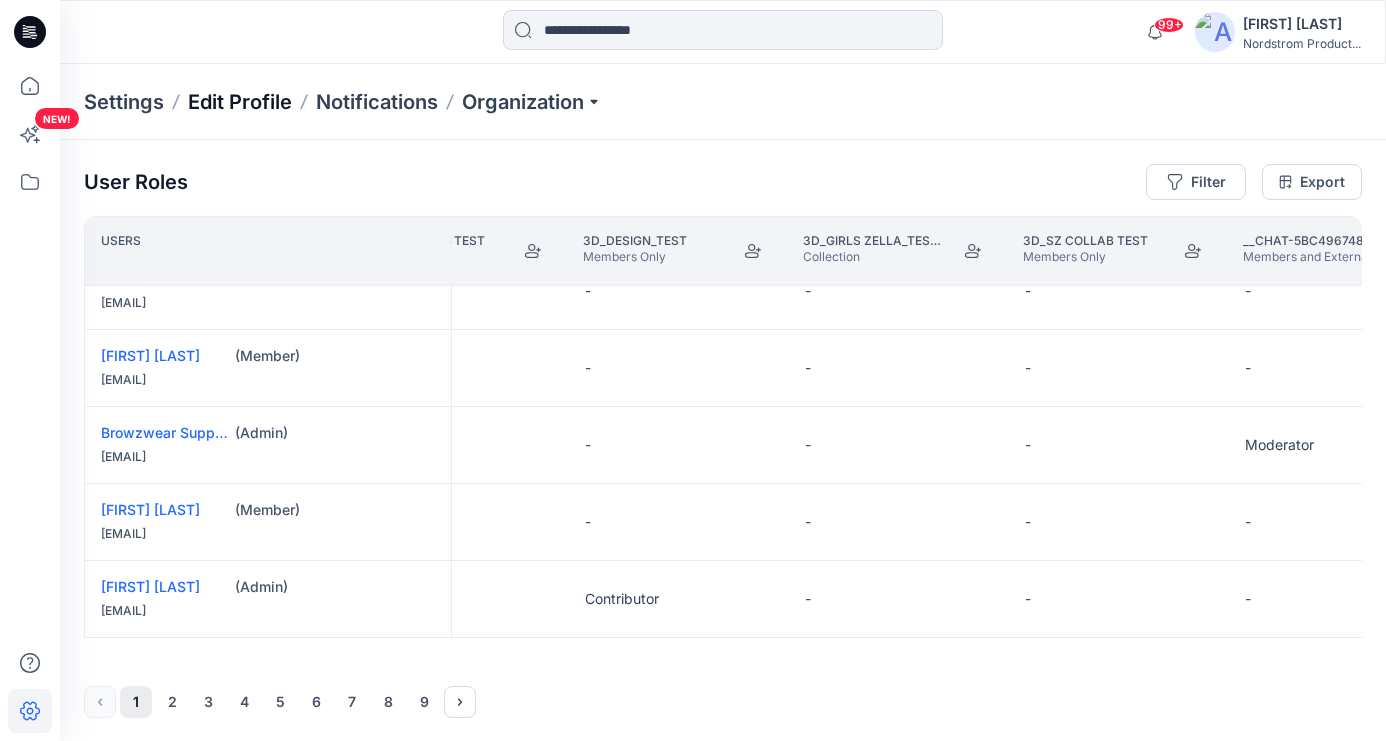 click on "Edit Profile" at bounding box center (240, 102) 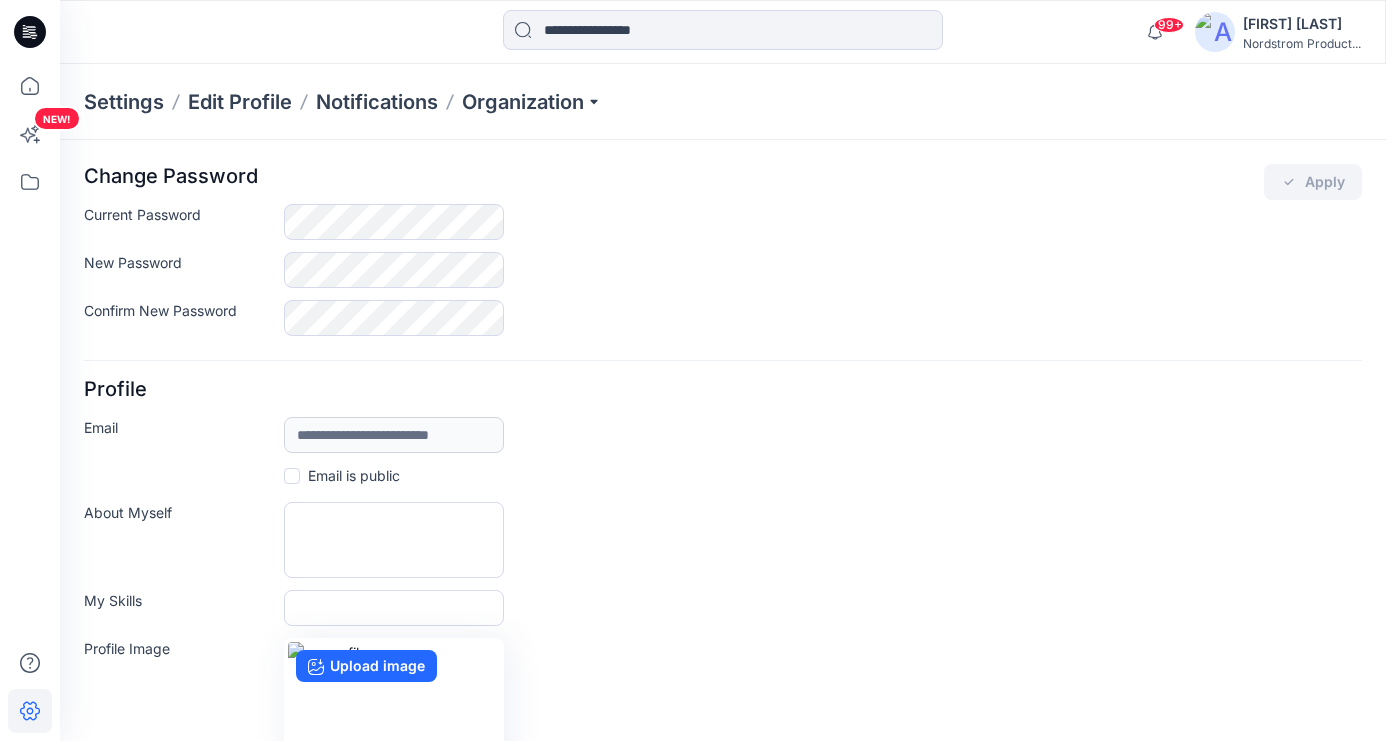 click on "Settings" at bounding box center (124, 102) 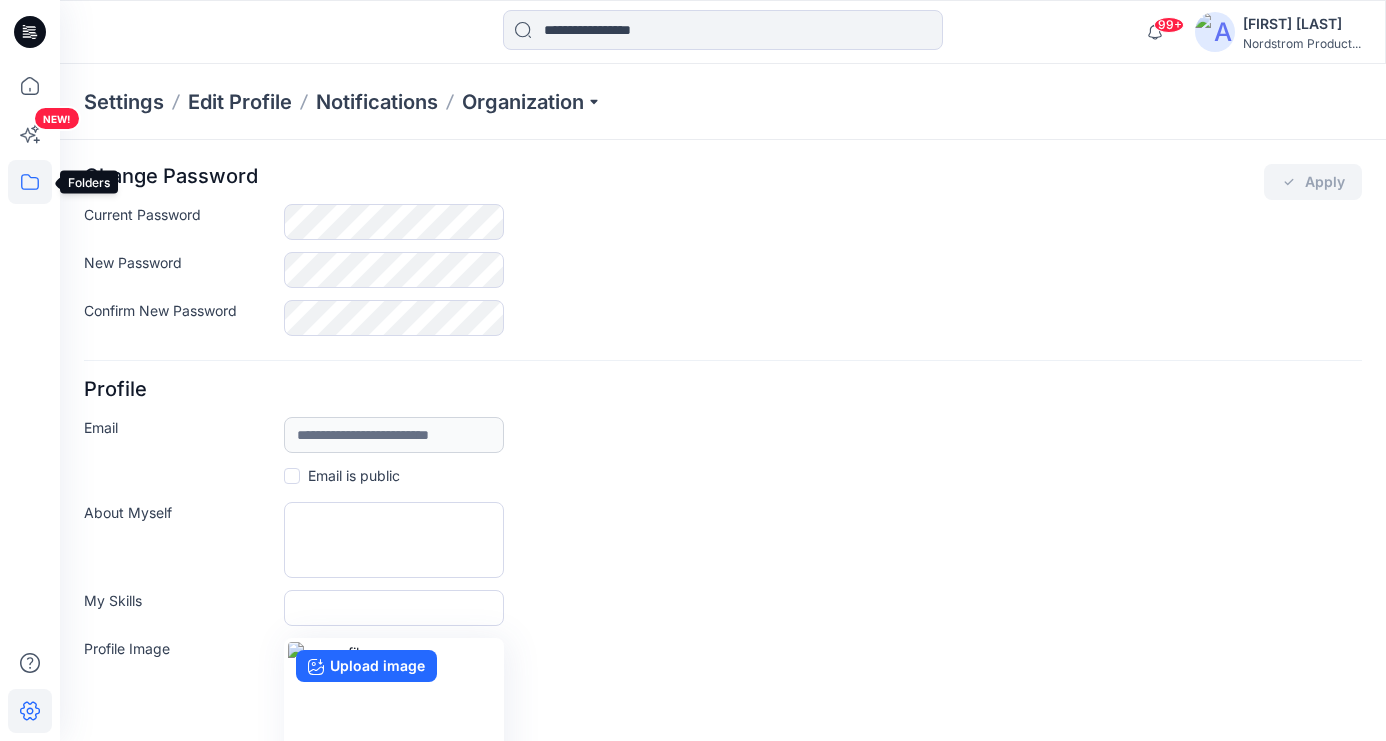 click 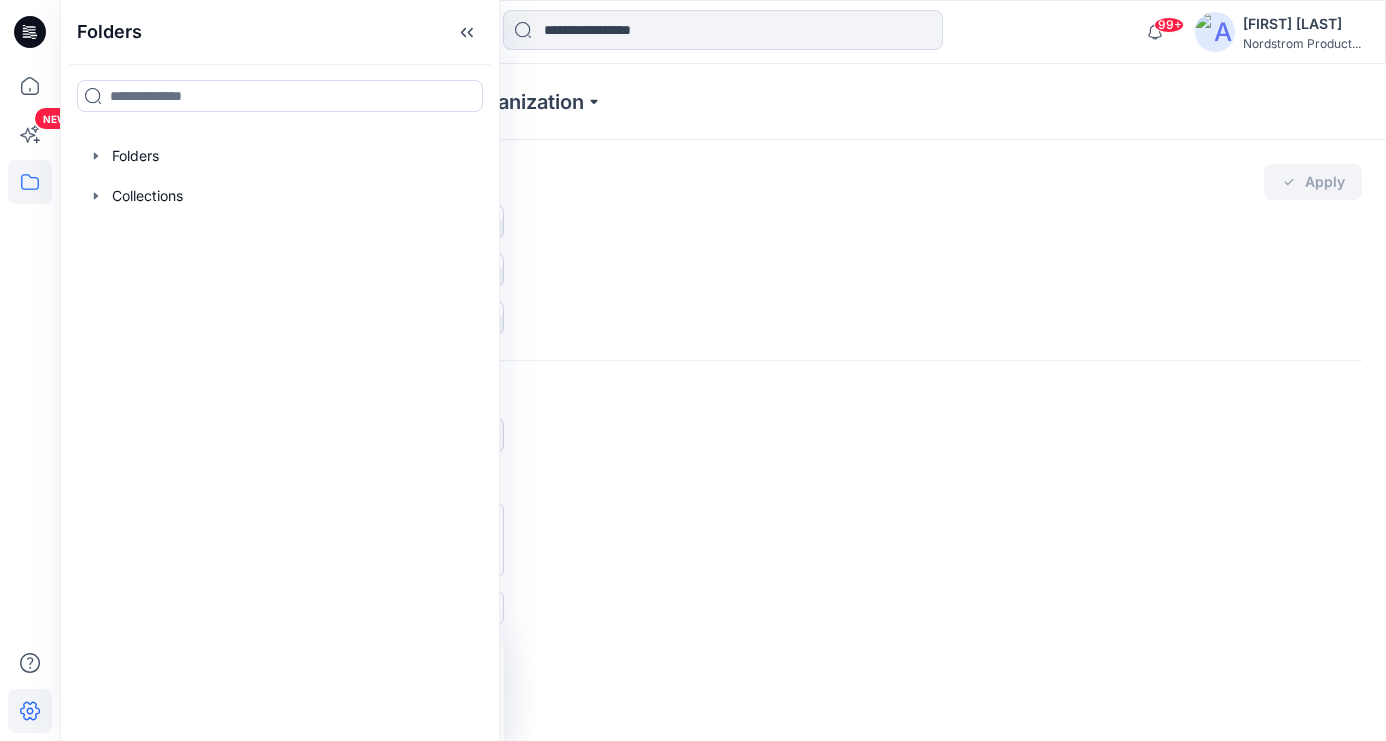 click on "Settings Edit Profile Notifications Organization" at bounding box center [723, 102] 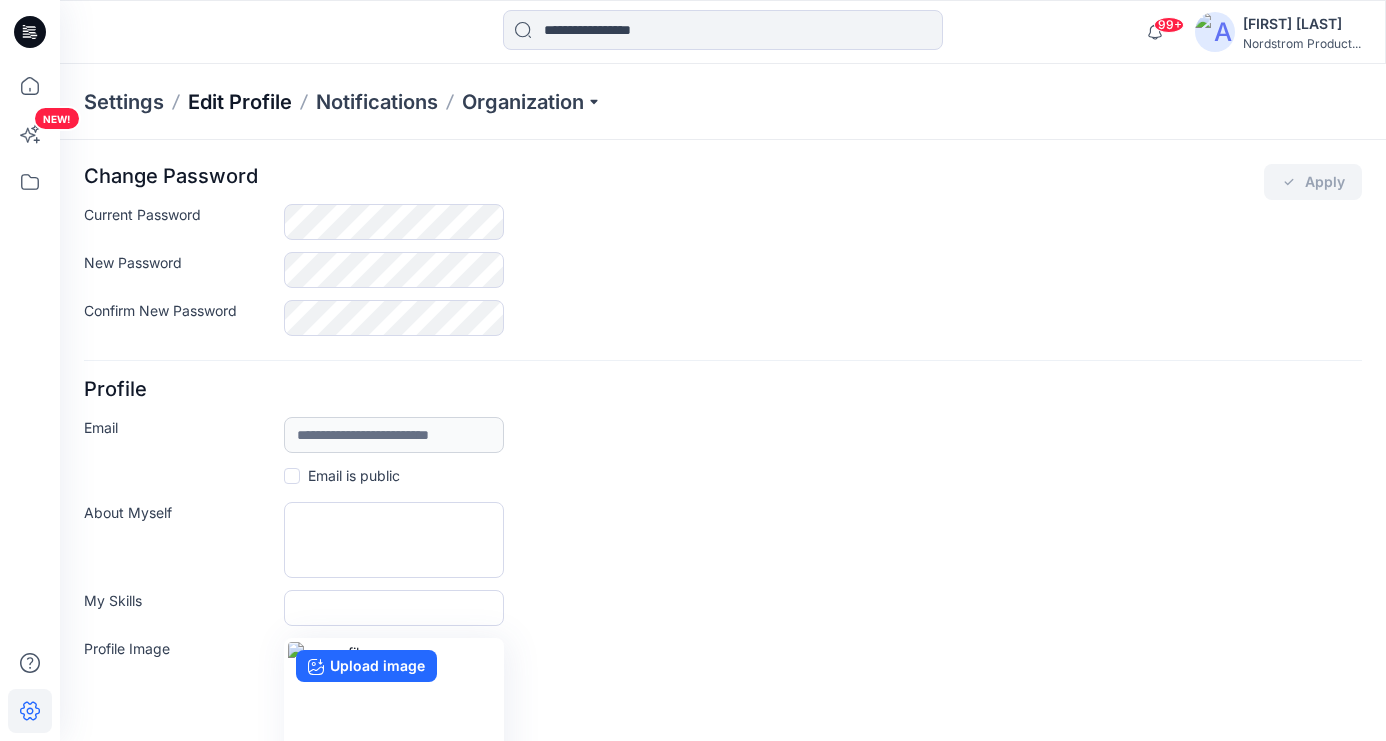 click on "Edit Profile" at bounding box center [240, 102] 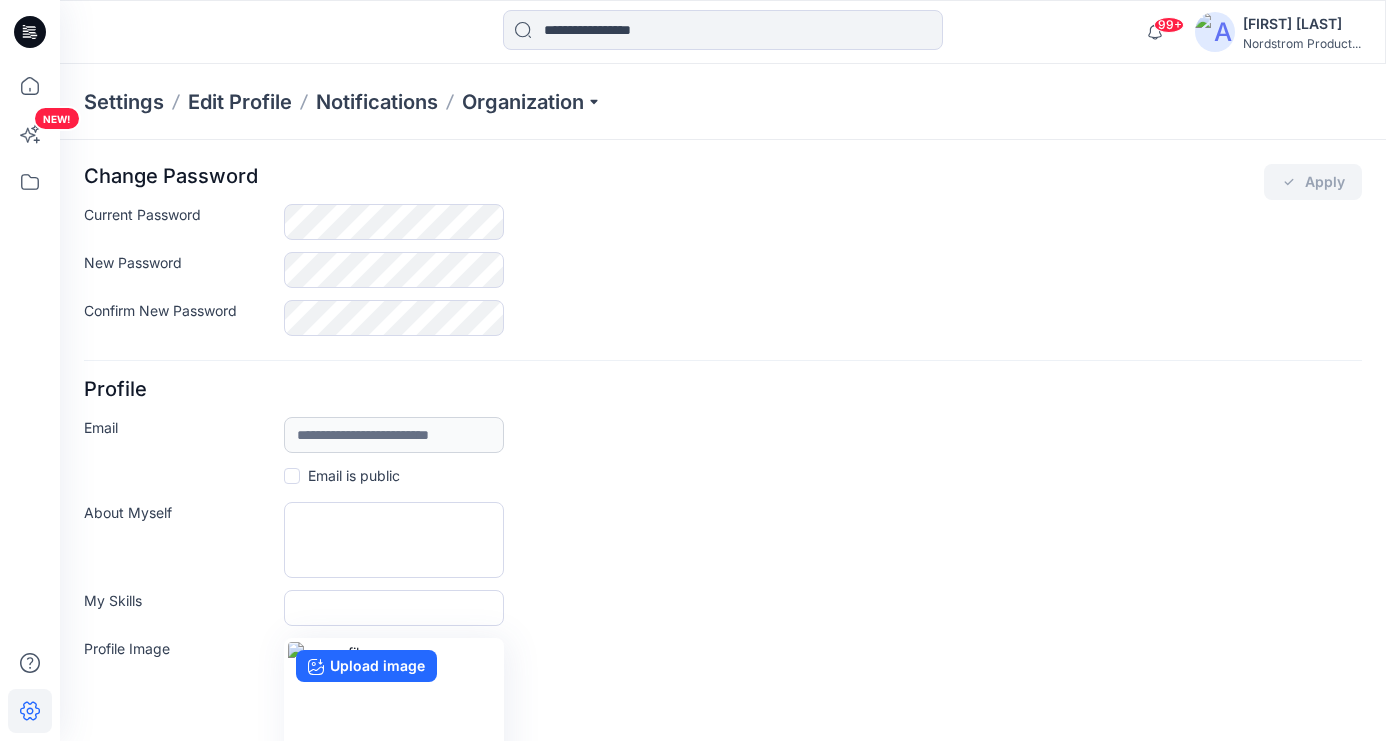 click 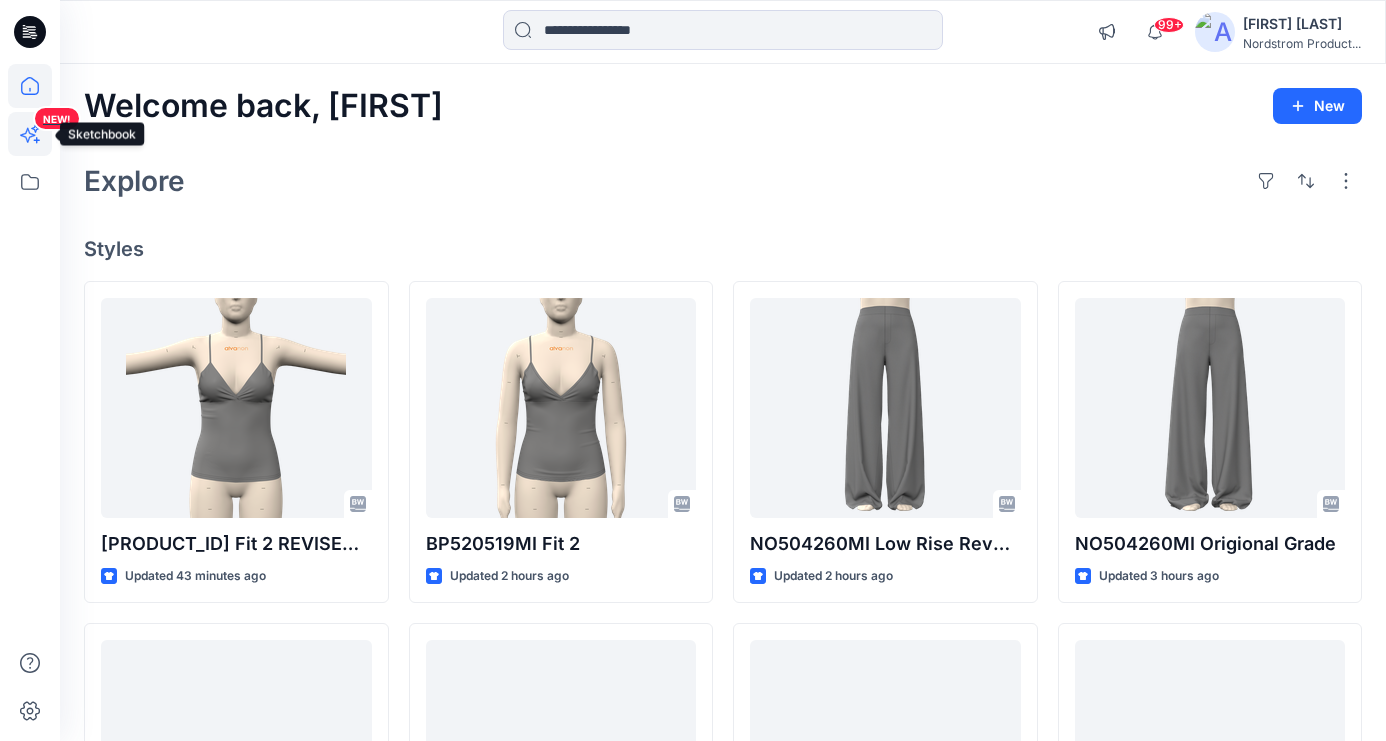 click on "NEW!" at bounding box center [32, 168] 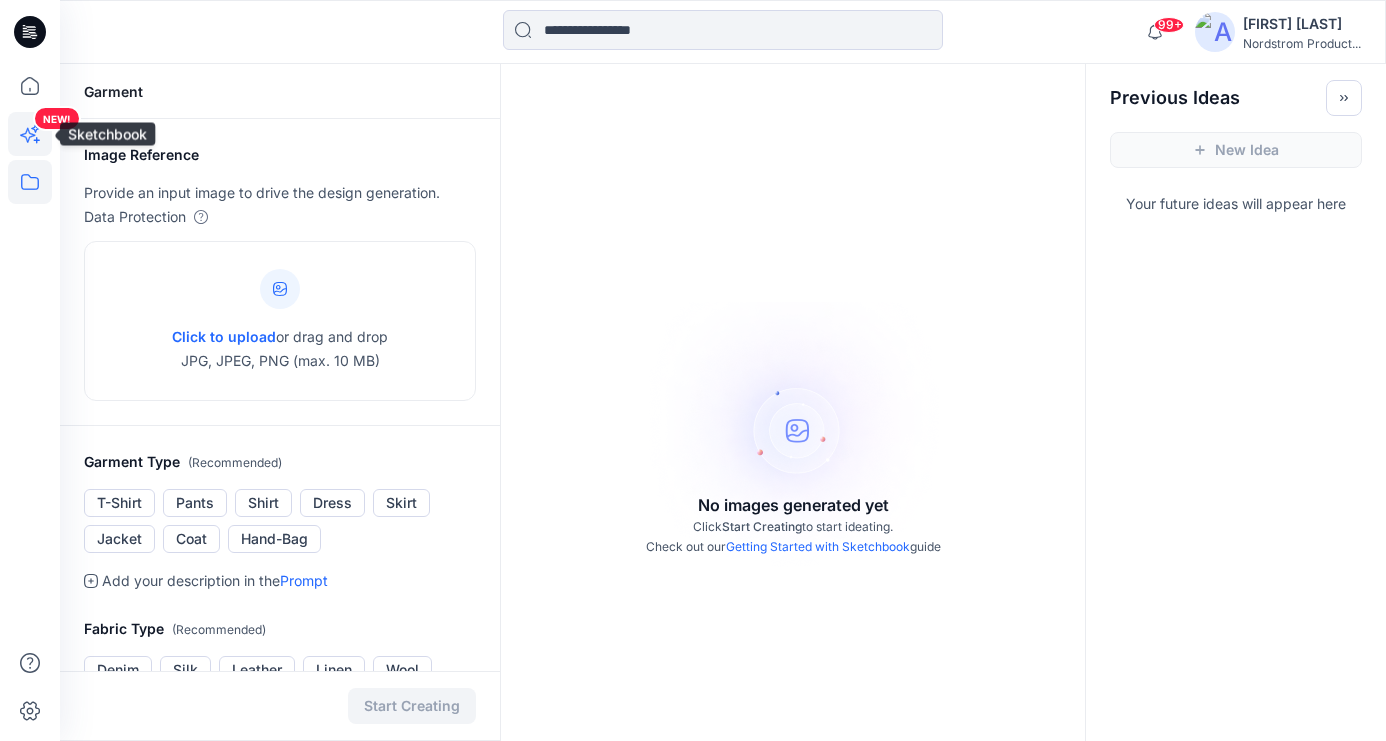 click 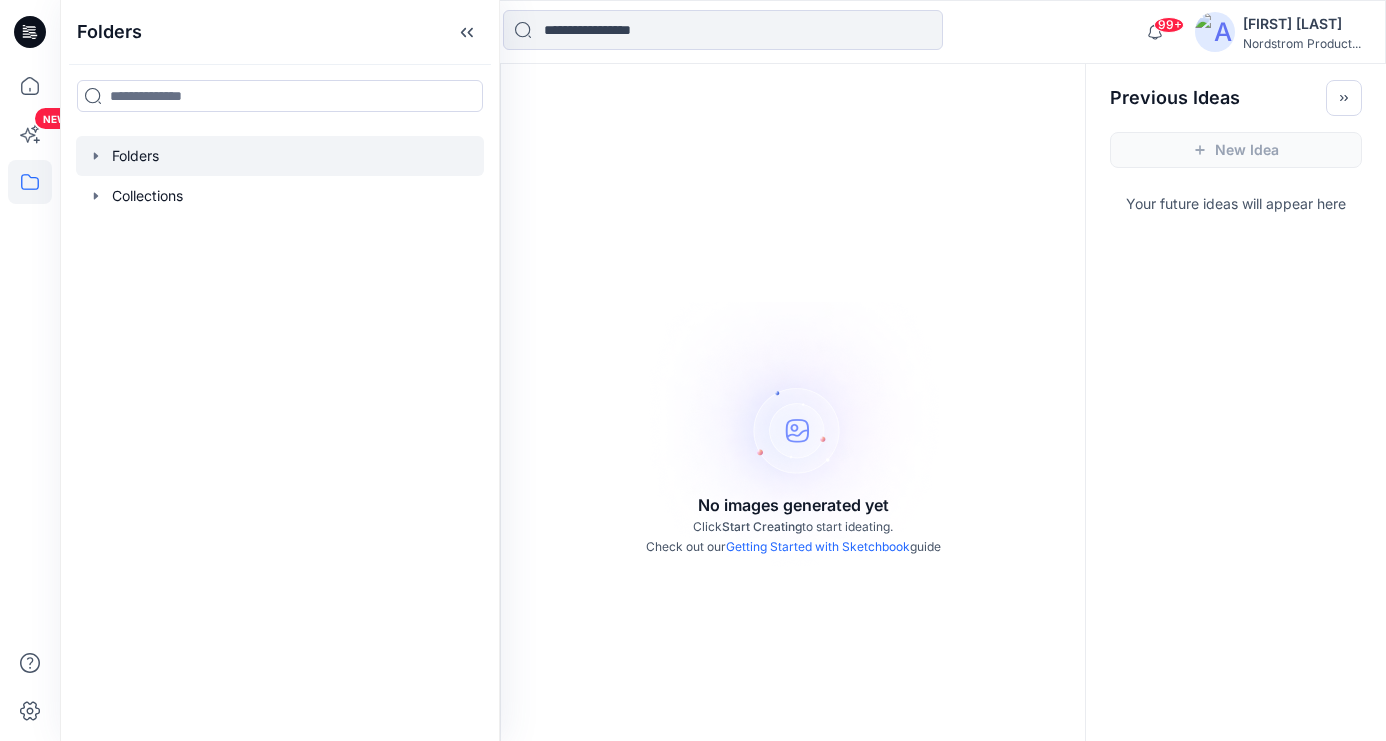 click at bounding box center [280, 156] 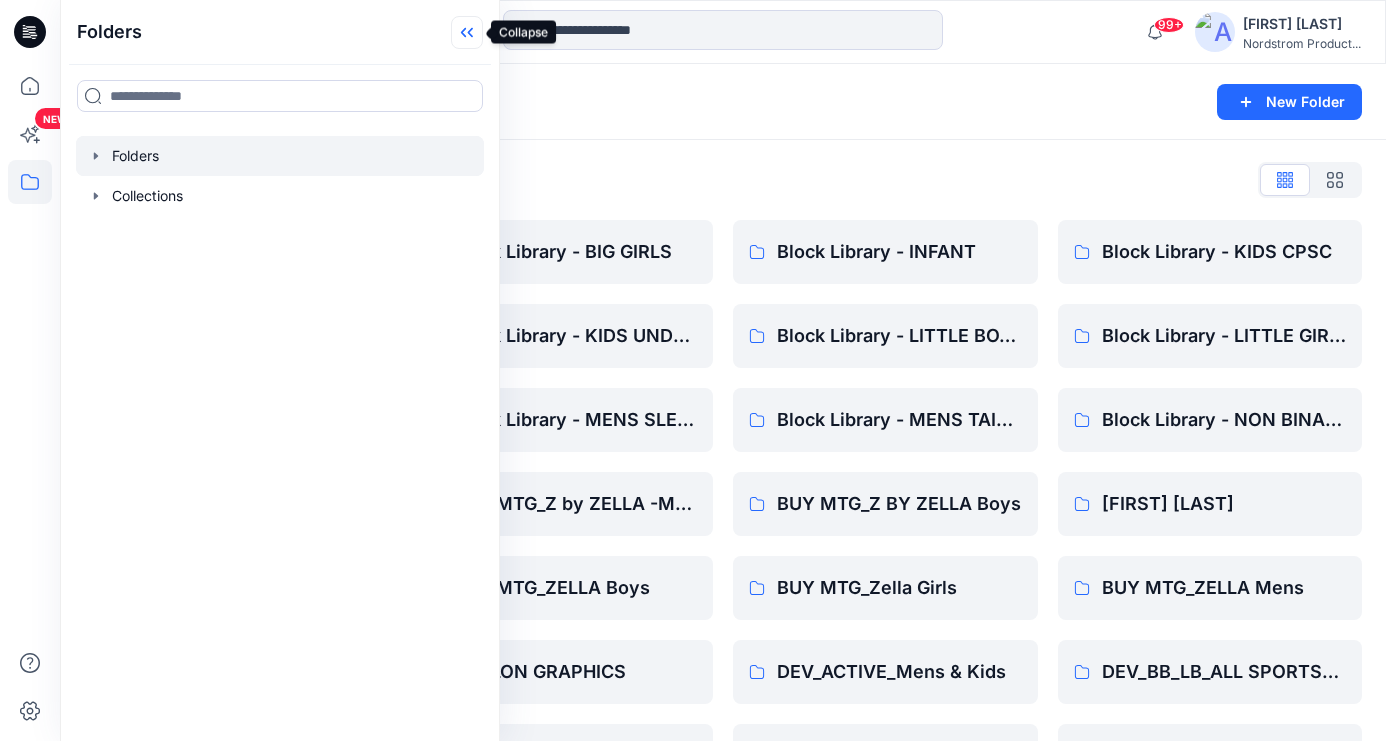 click 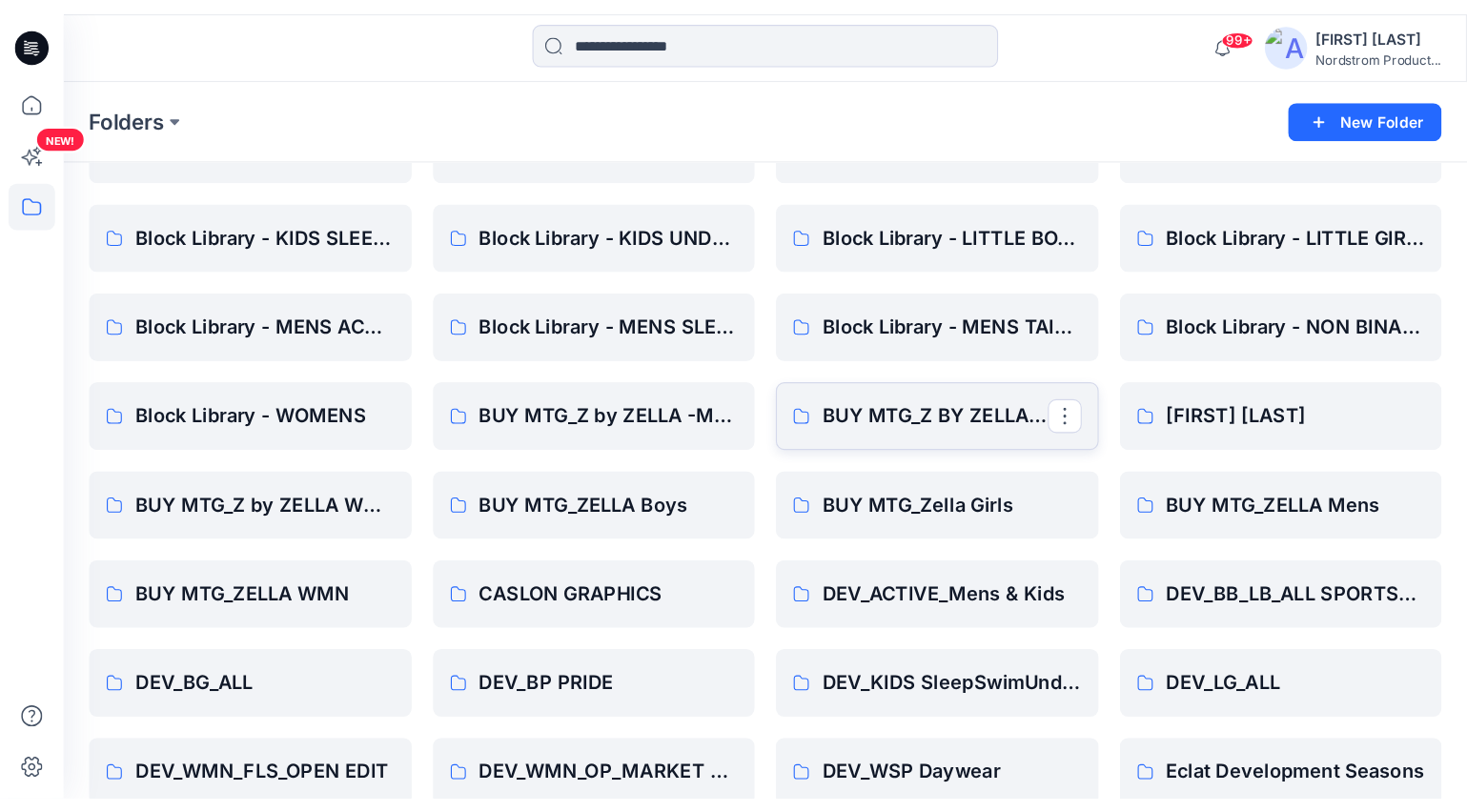 scroll, scrollTop: 251, scrollLeft: 0, axis: vertical 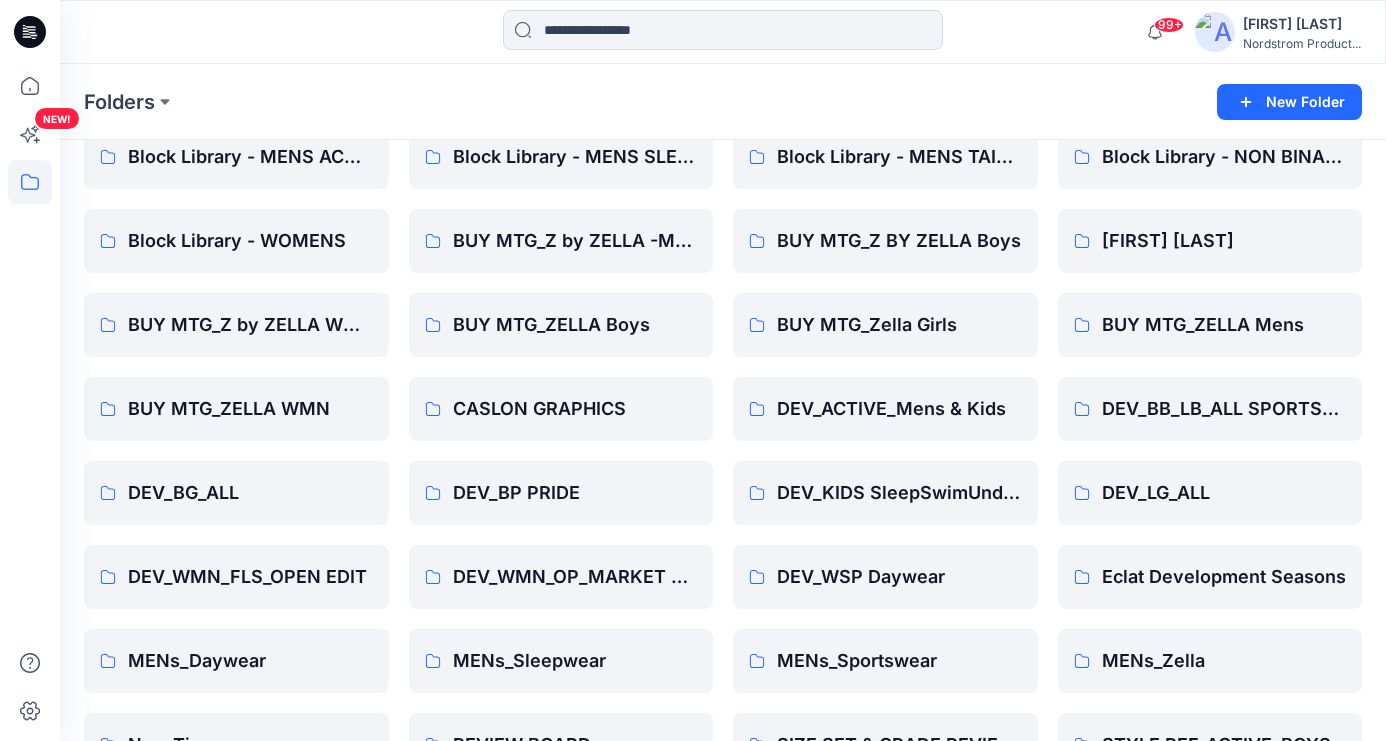 click on "Folders" at bounding box center [645, 102] 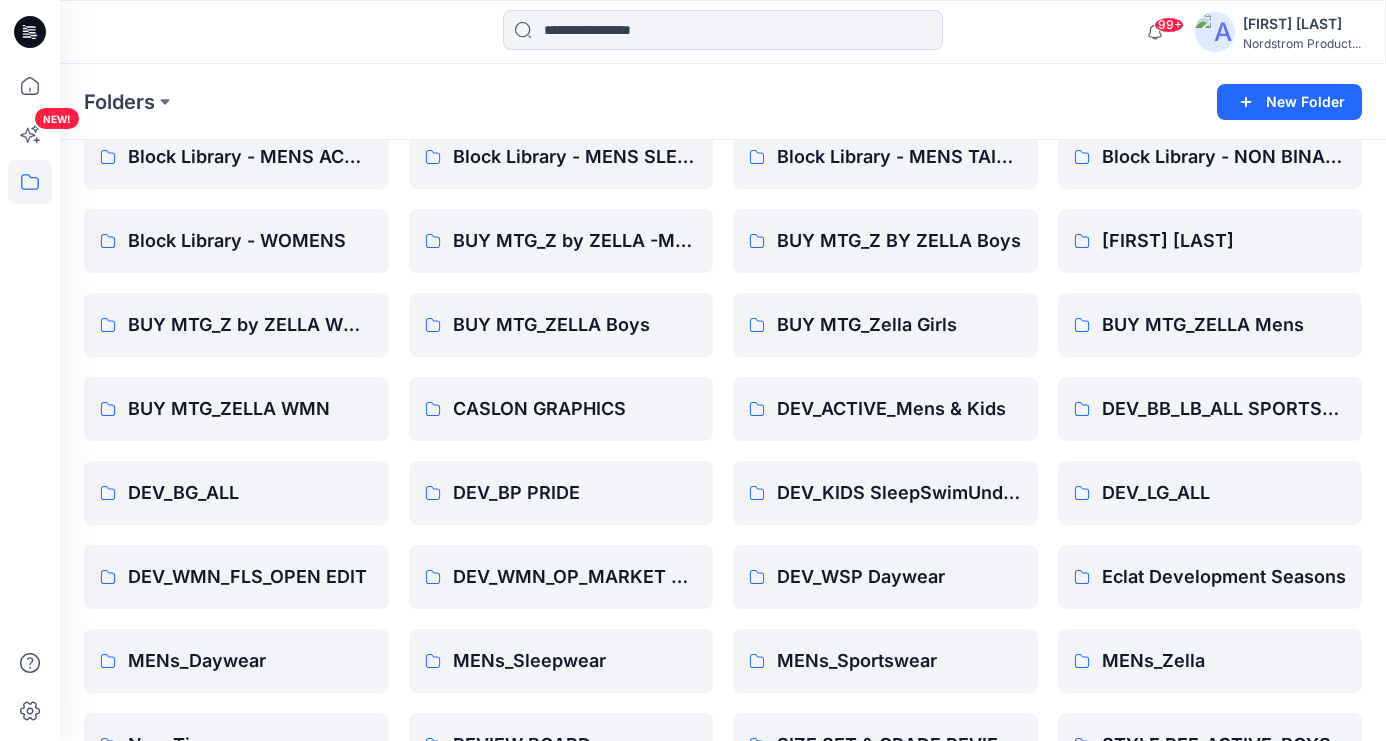 click on "Folders" at bounding box center [645, 102] 